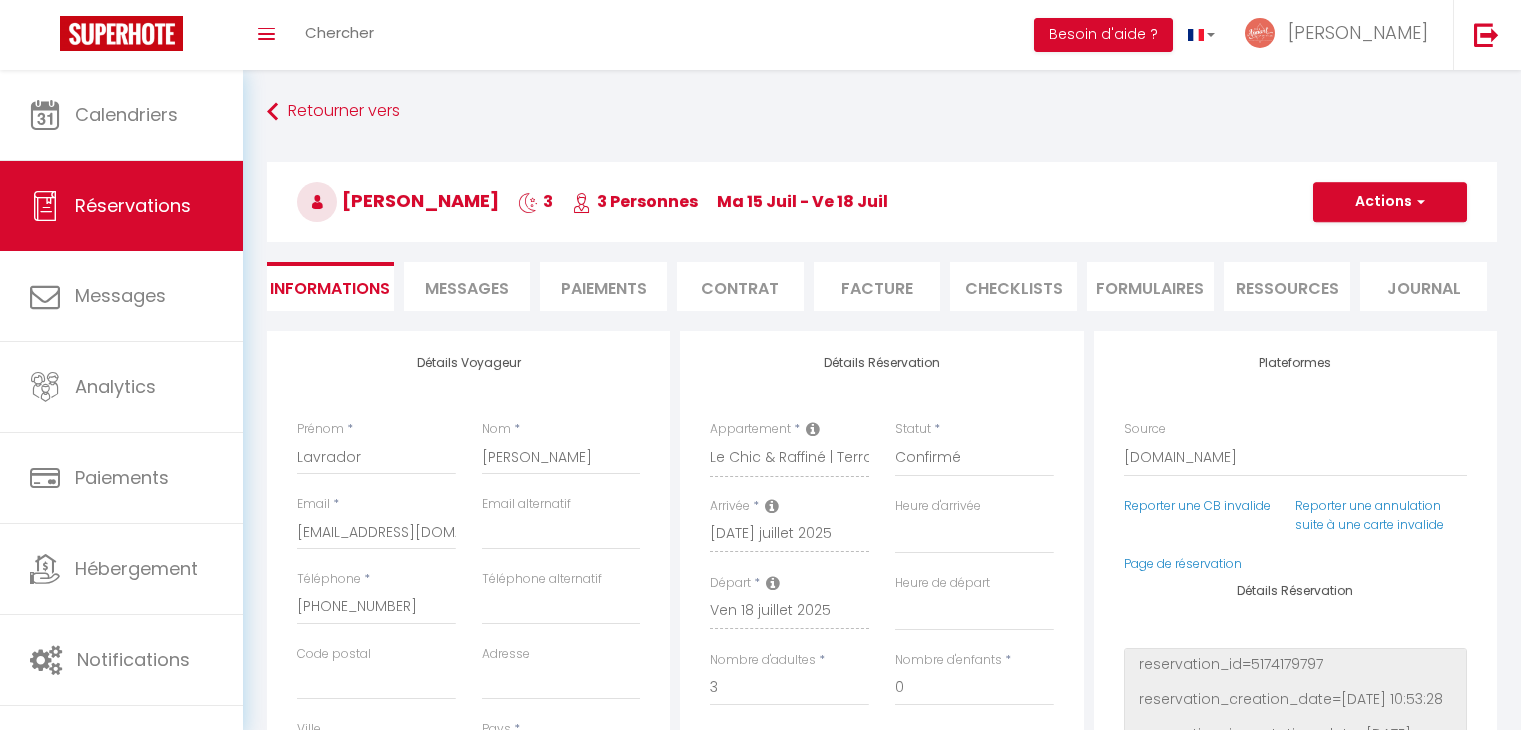 select on "72875" 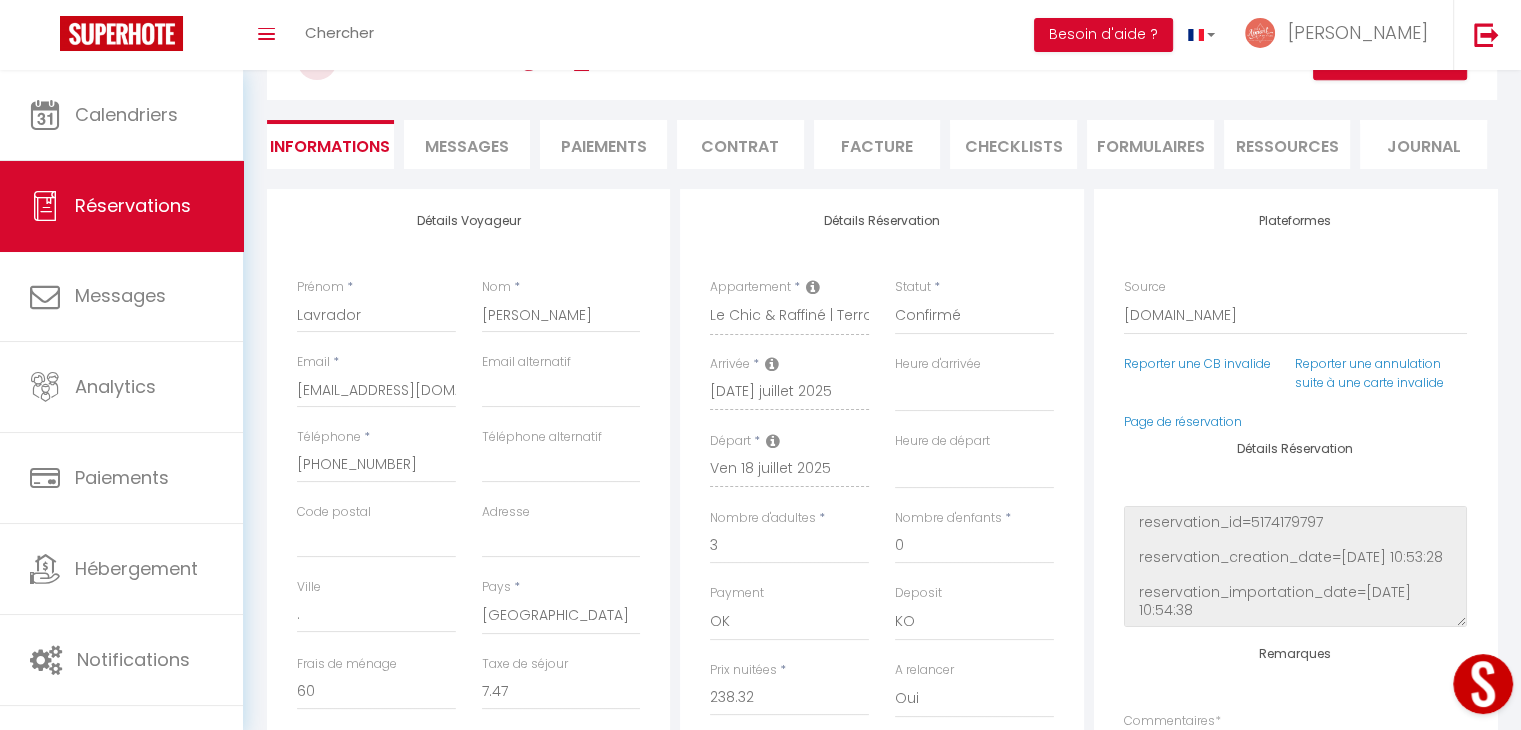 scroll, scrollTop: 0, scrollLeft: 0, axis: both 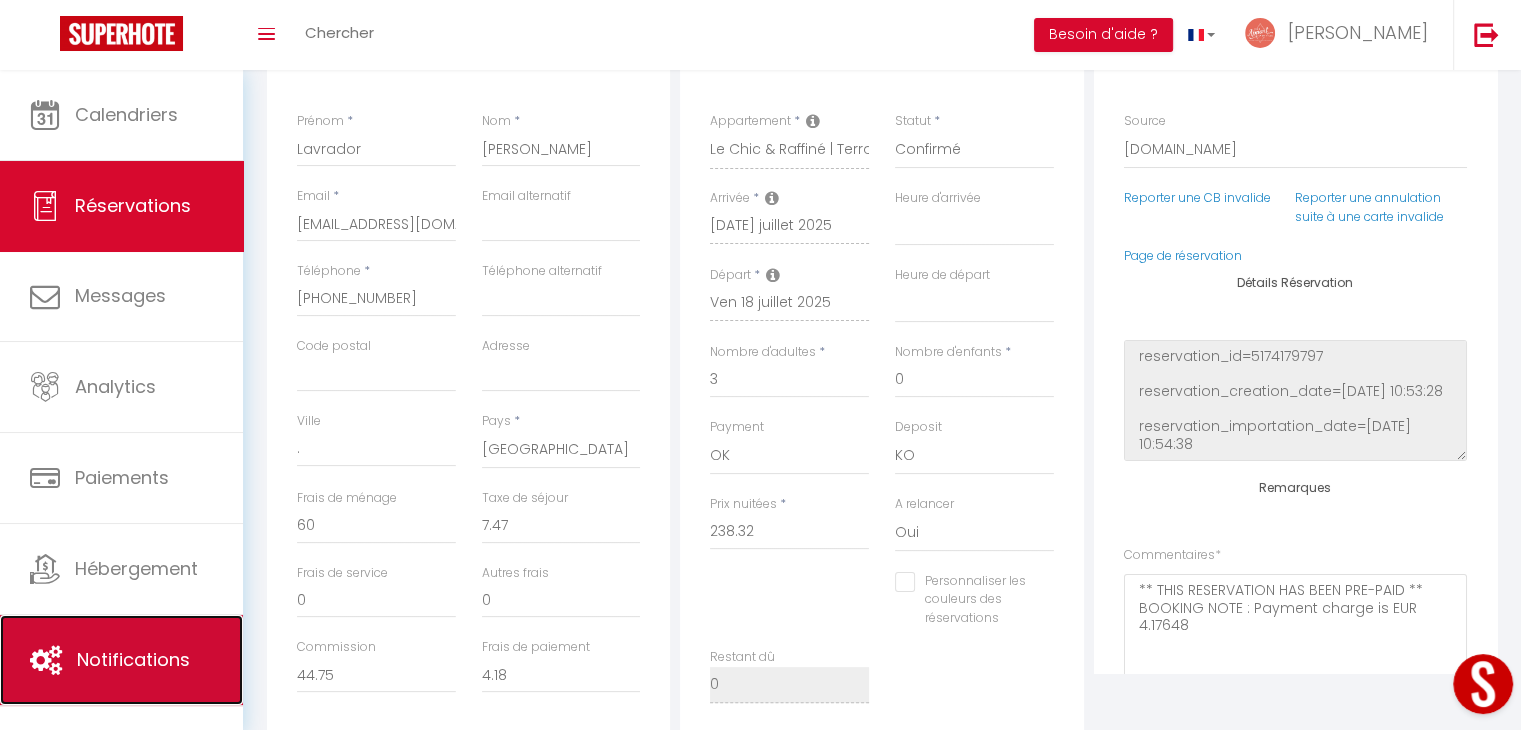 click on "Notifications" at bounding box center [133, 659] 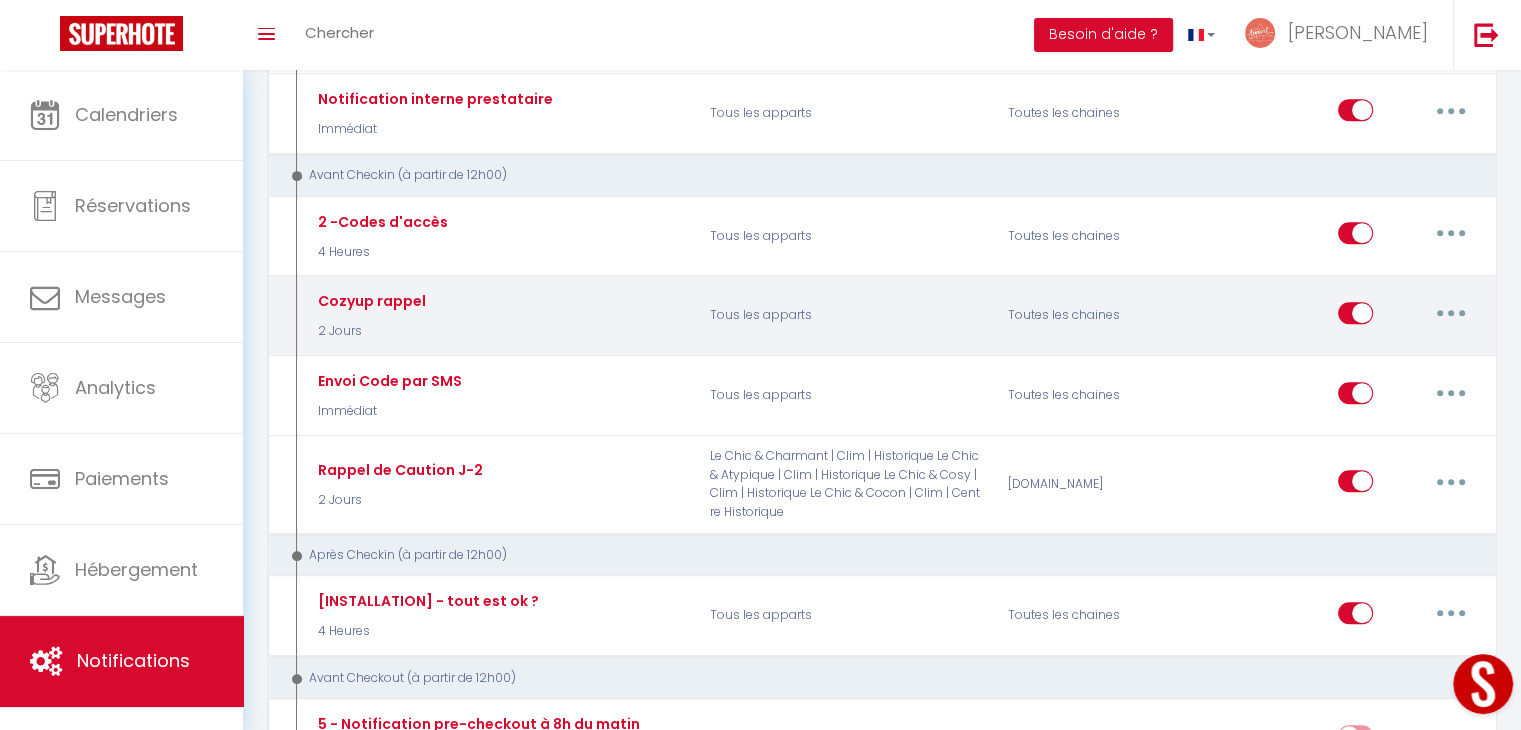 scroll, scrollTop: 947, scrollLeft: 0, axis: vertical 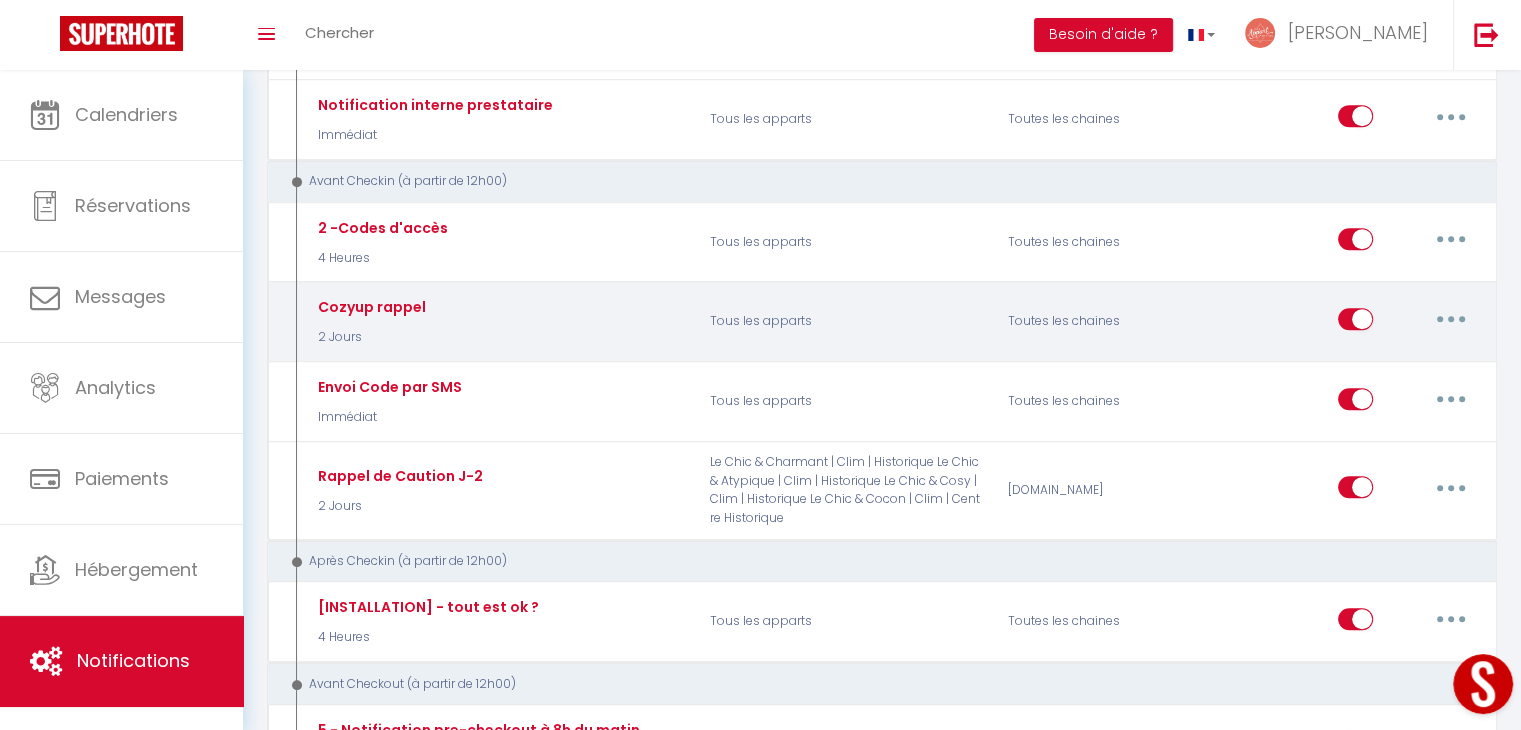 click at bounding box center (1451, 319) 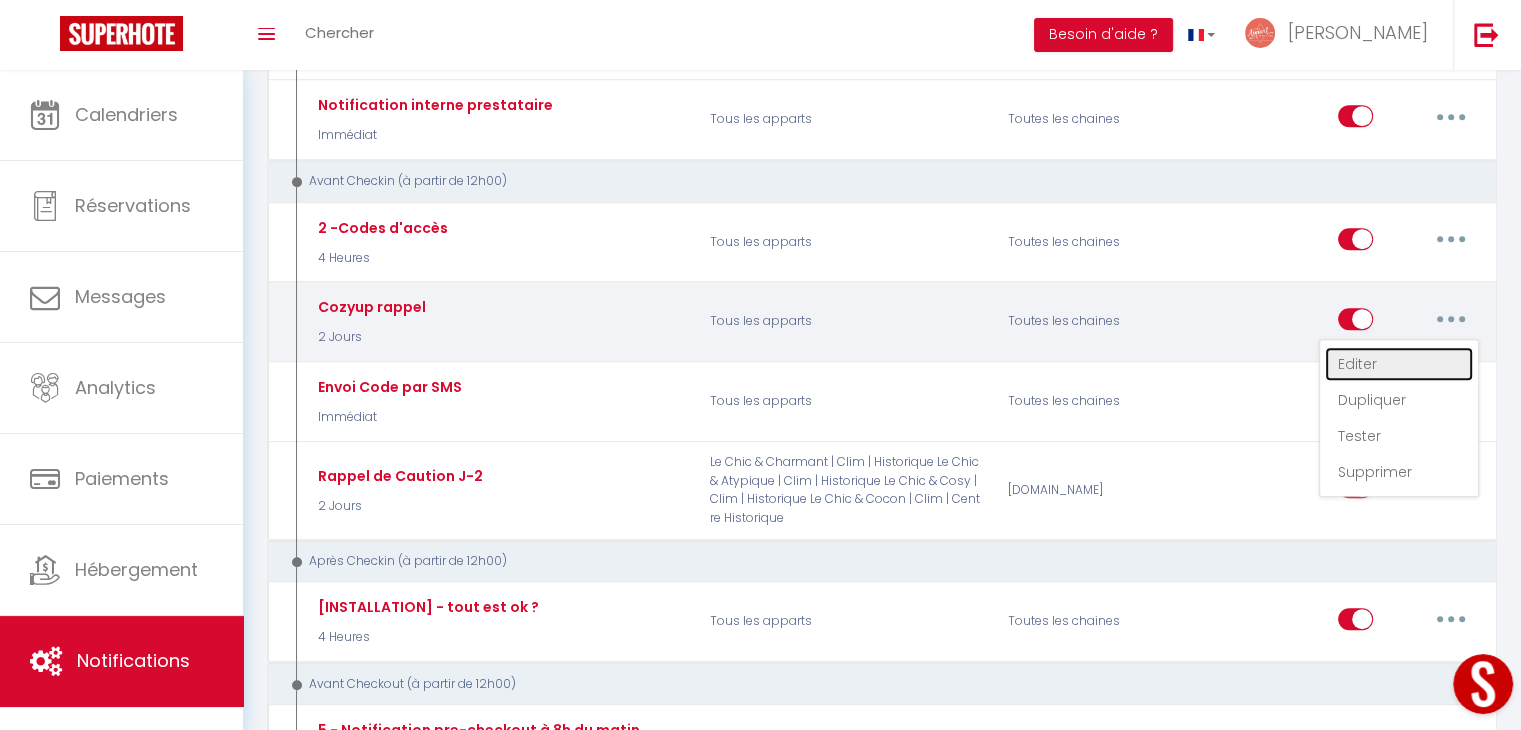 click on "Editer" at bounding box center (1399, 364) 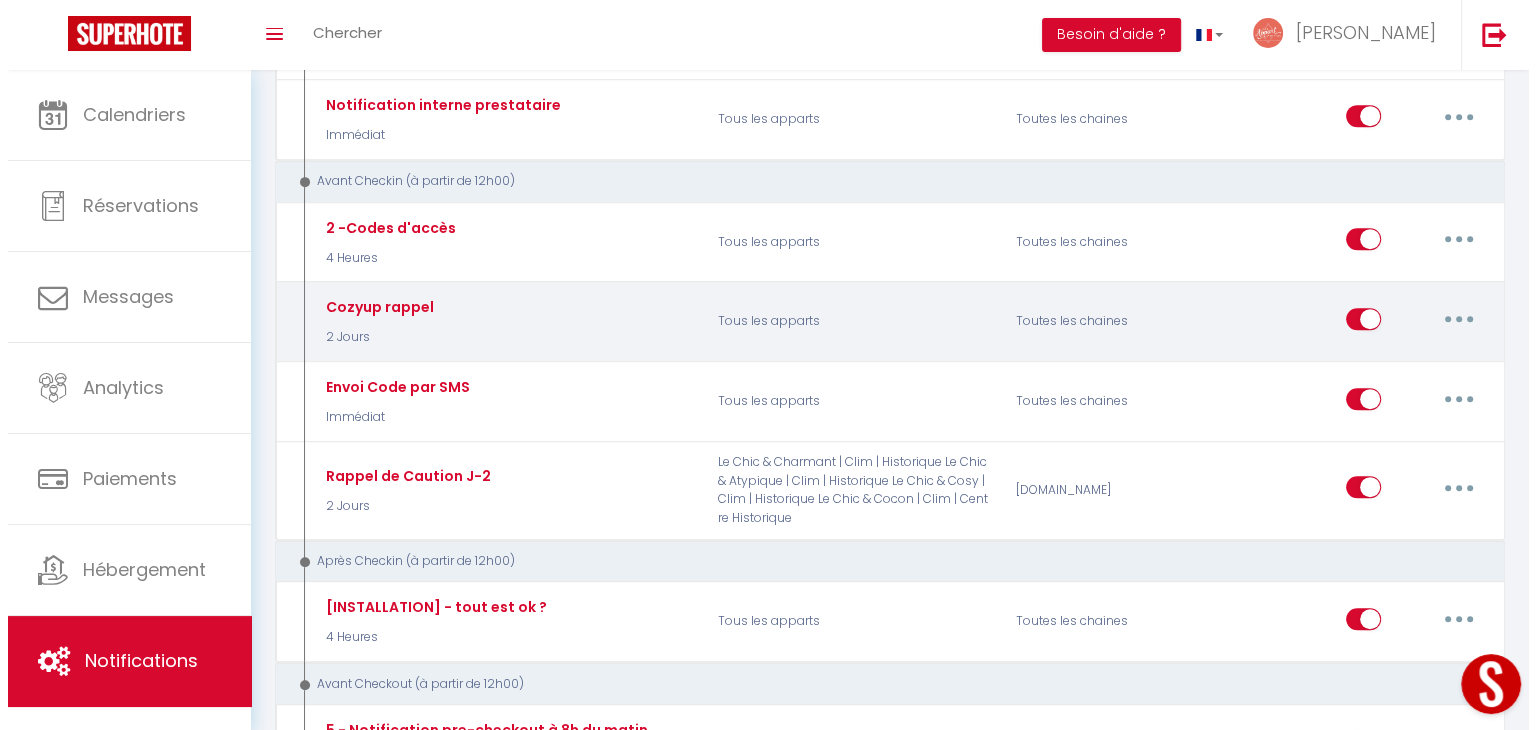 scroll, scrollTop: 928, scrollLeft: 0, axis: vertical 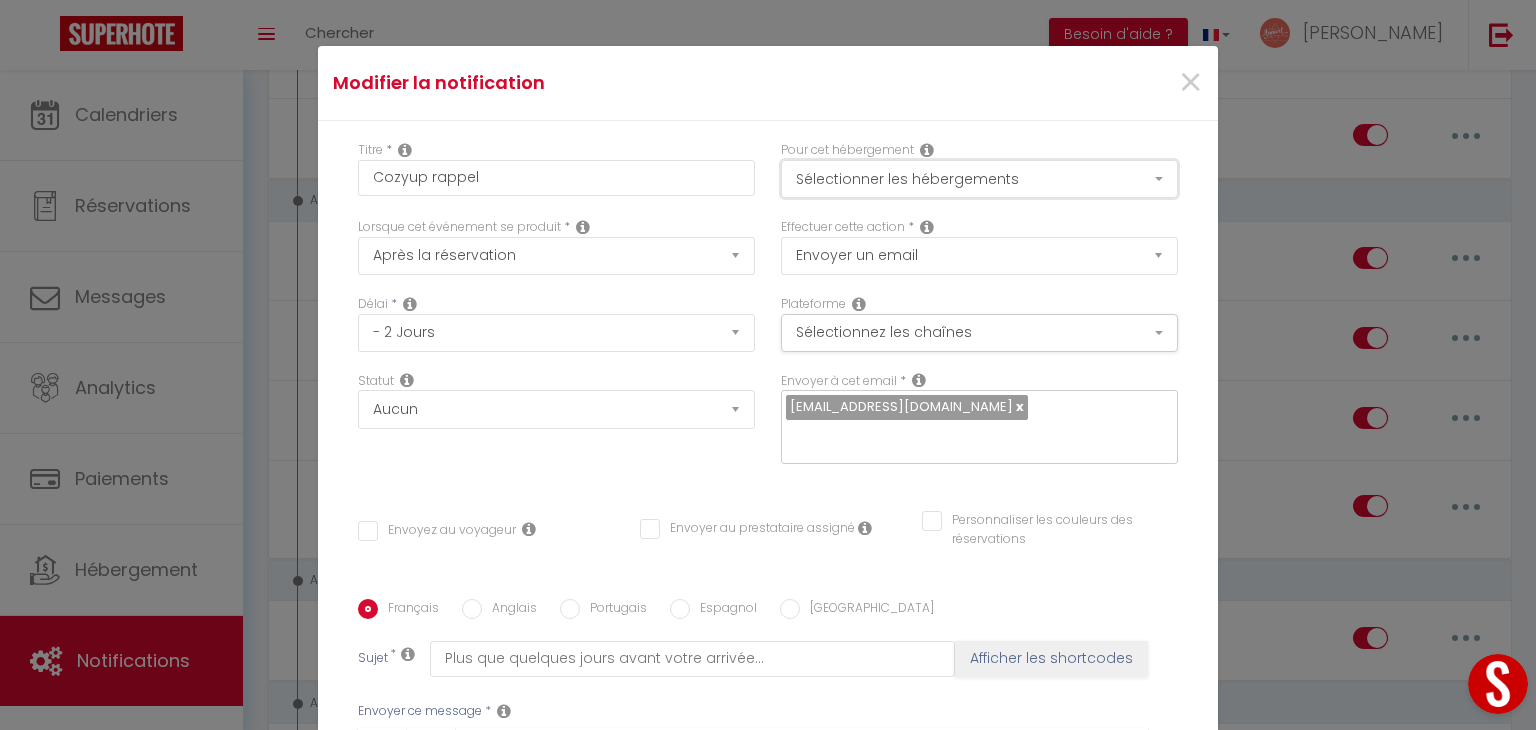 click on "Sélectionner les hébergements" at bounding box center [979, 179] 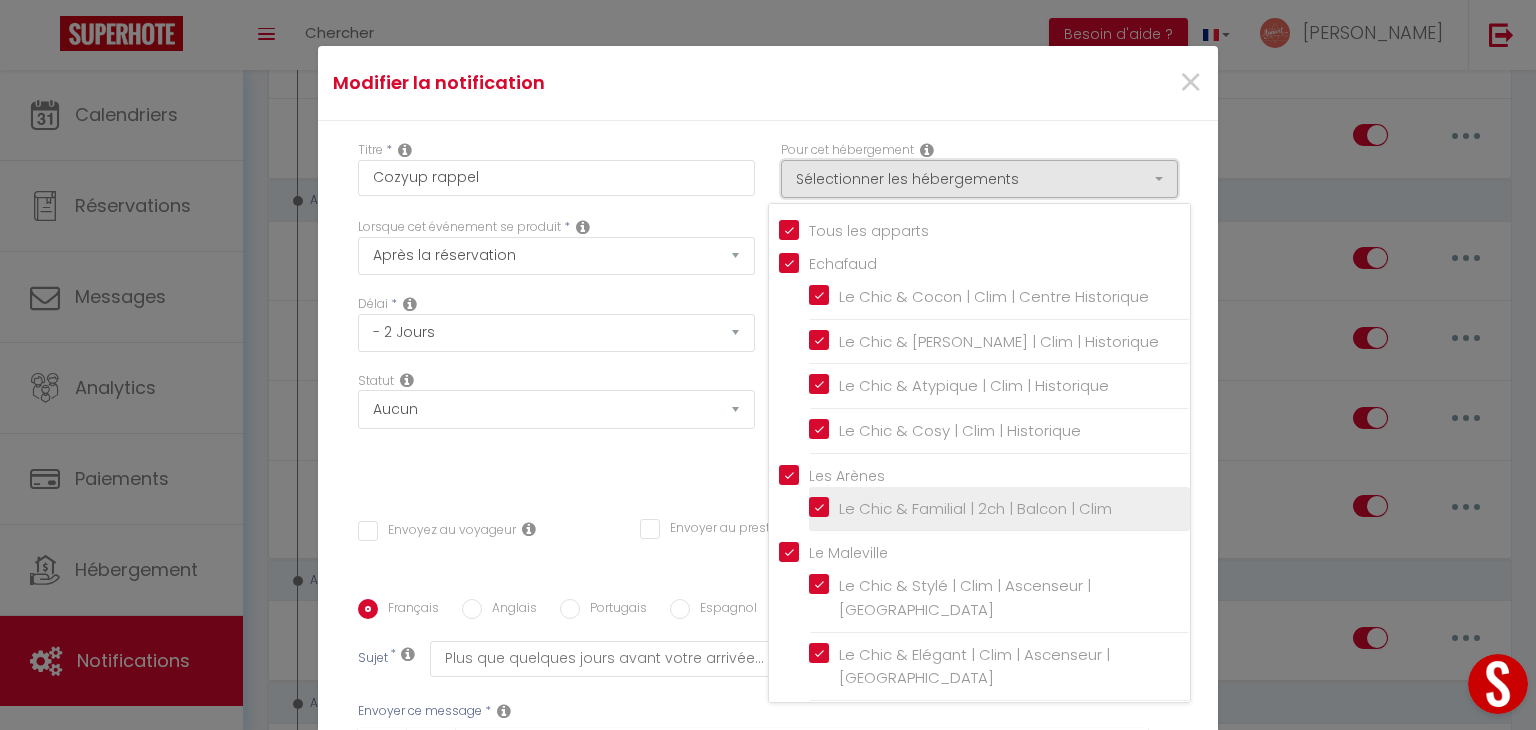 scroll, scrollTop: 265, scrollLeft: 0, axis: vertical 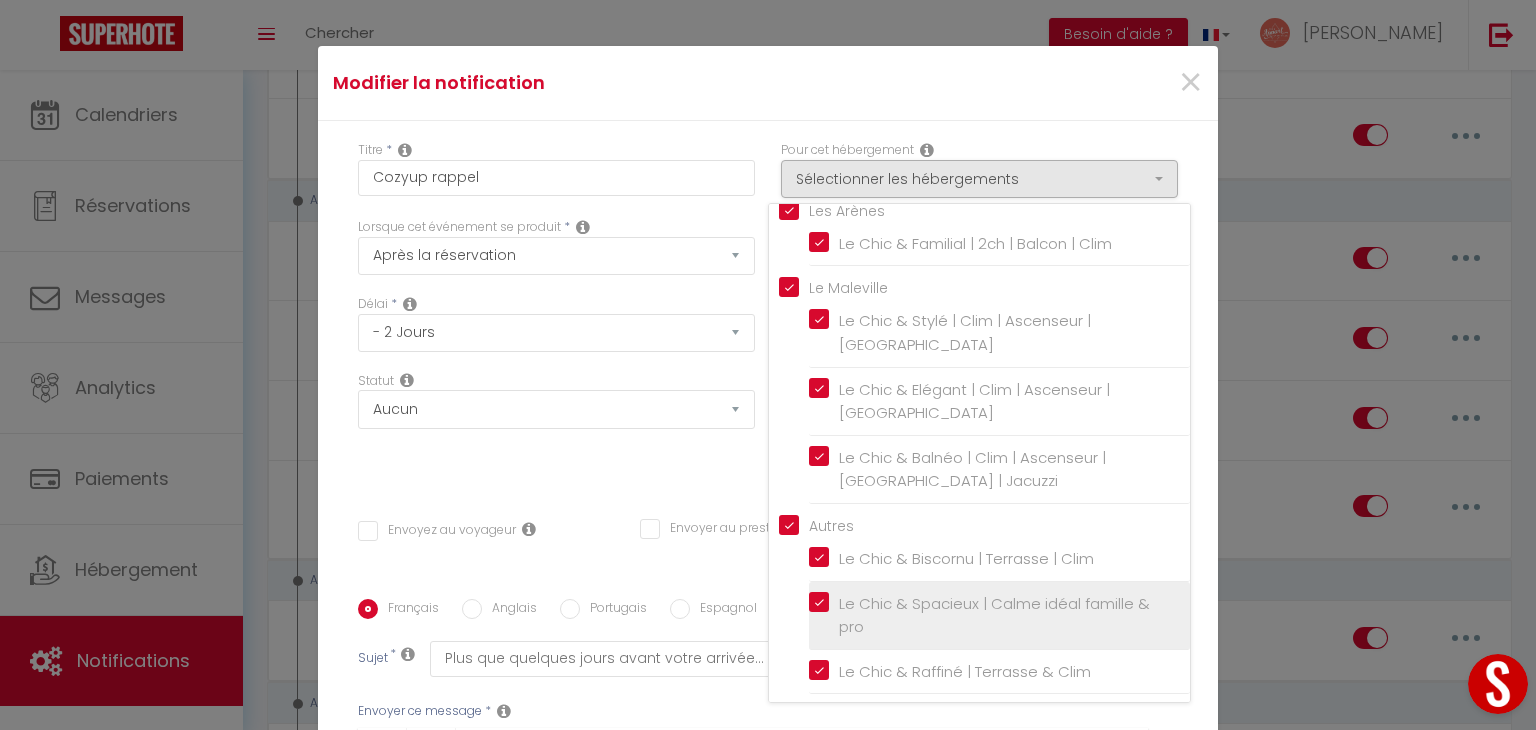 click on "Le Chic & Spacieux | Calme idéal famille & pro" at bounding box center (1003, 615) 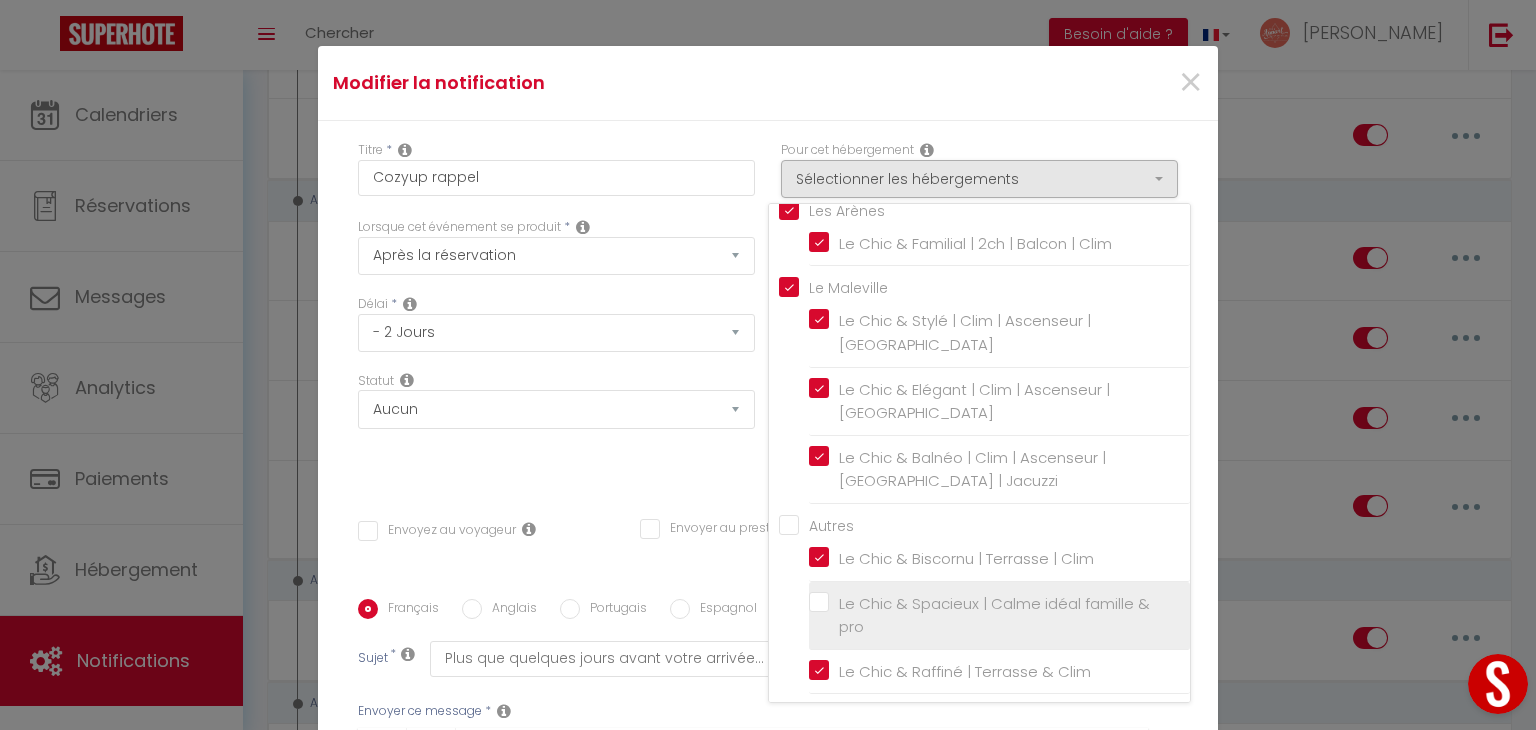 checkbox on "false" 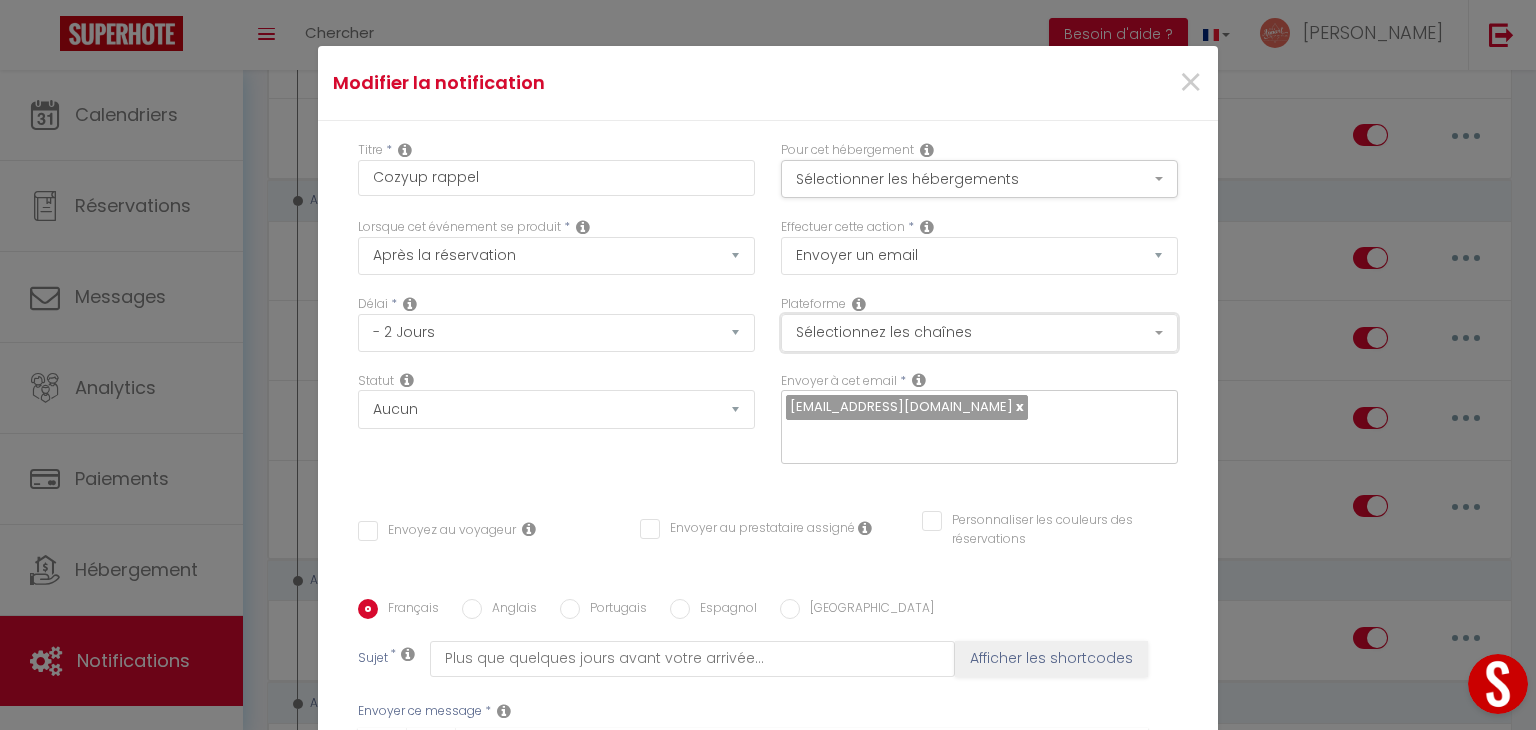click on "Sélectionnez les chaînes" at bounding box center [979, 333] 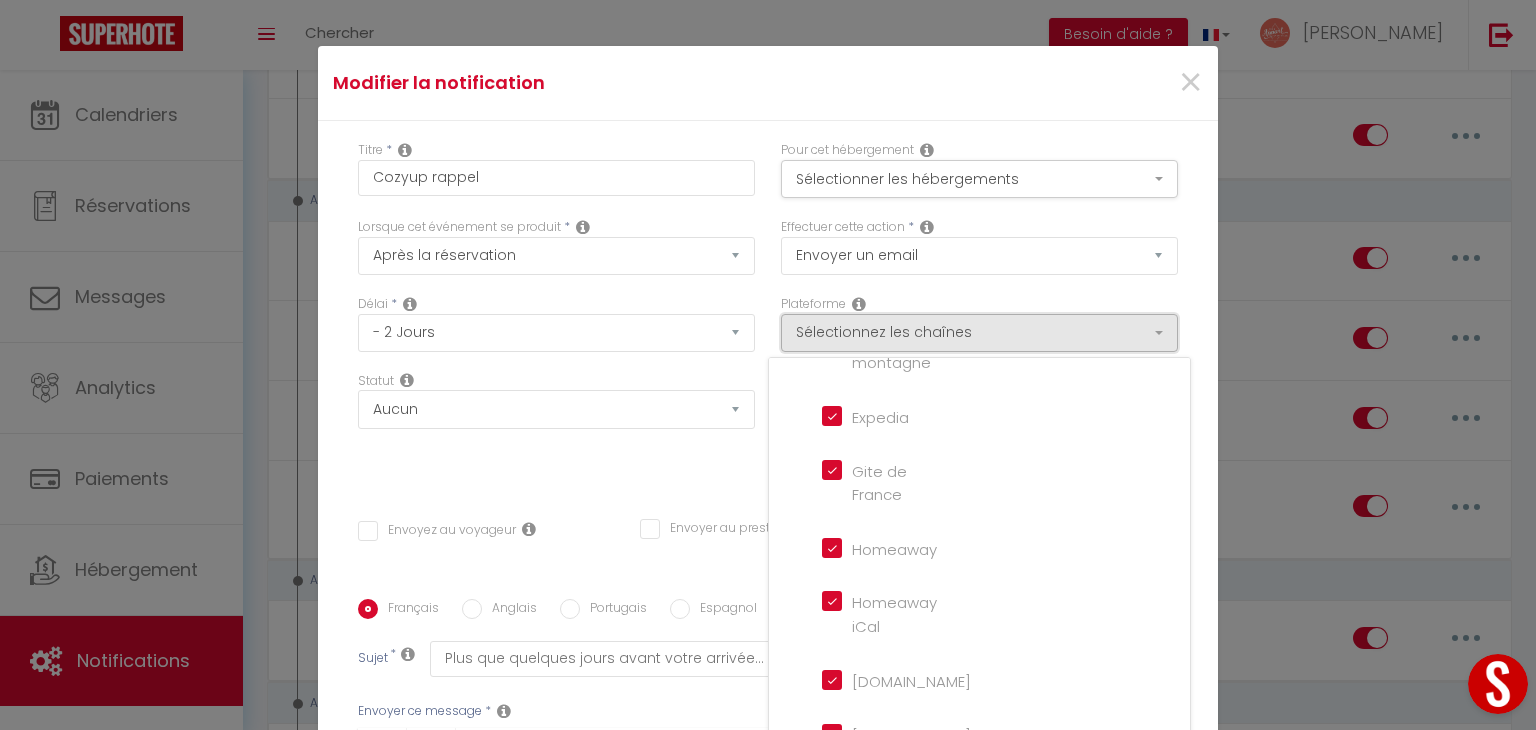 scroll, scrollTop: 461, scrollLeft: 0, axis: vertical 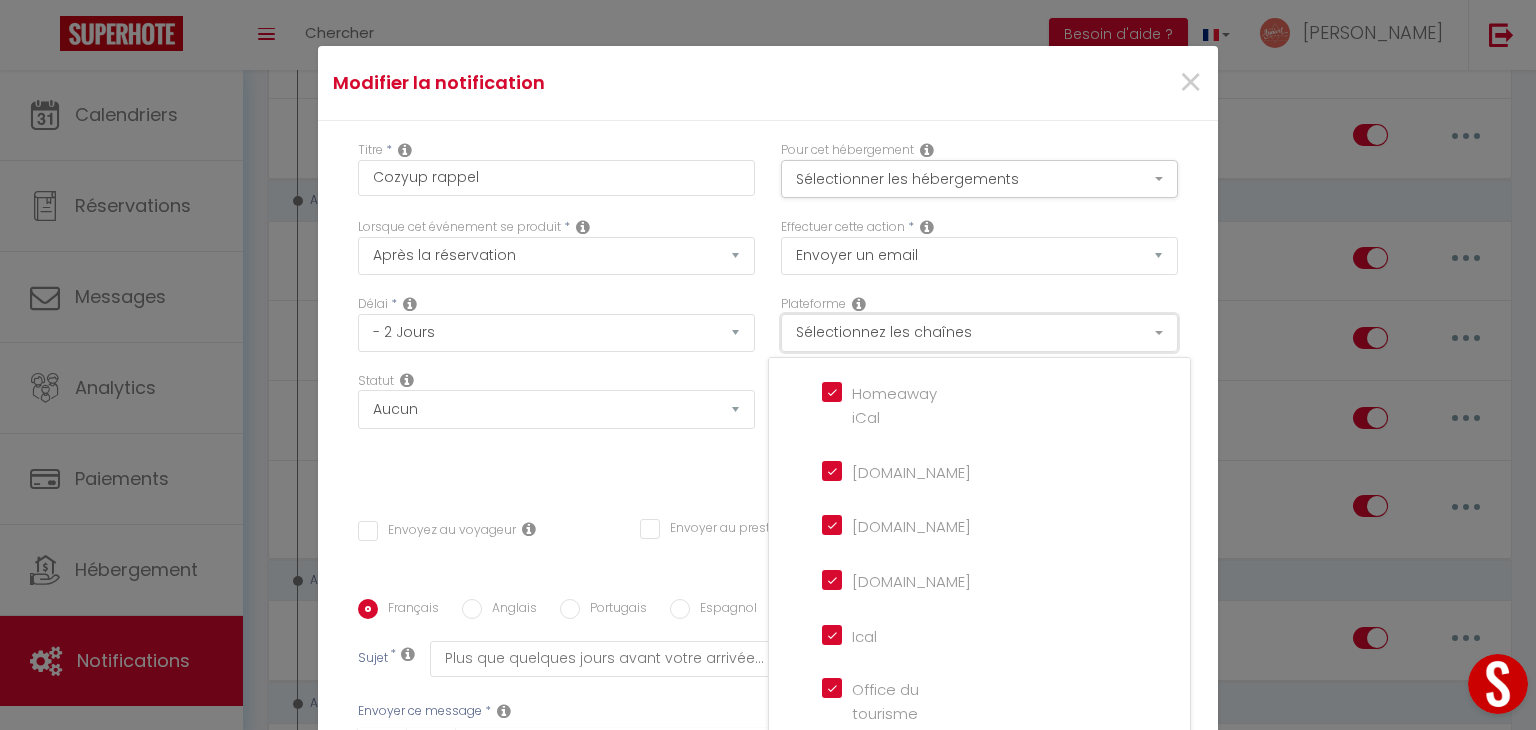 click on "Sélectionnez les chaînes" at bounding box center [979, 333] 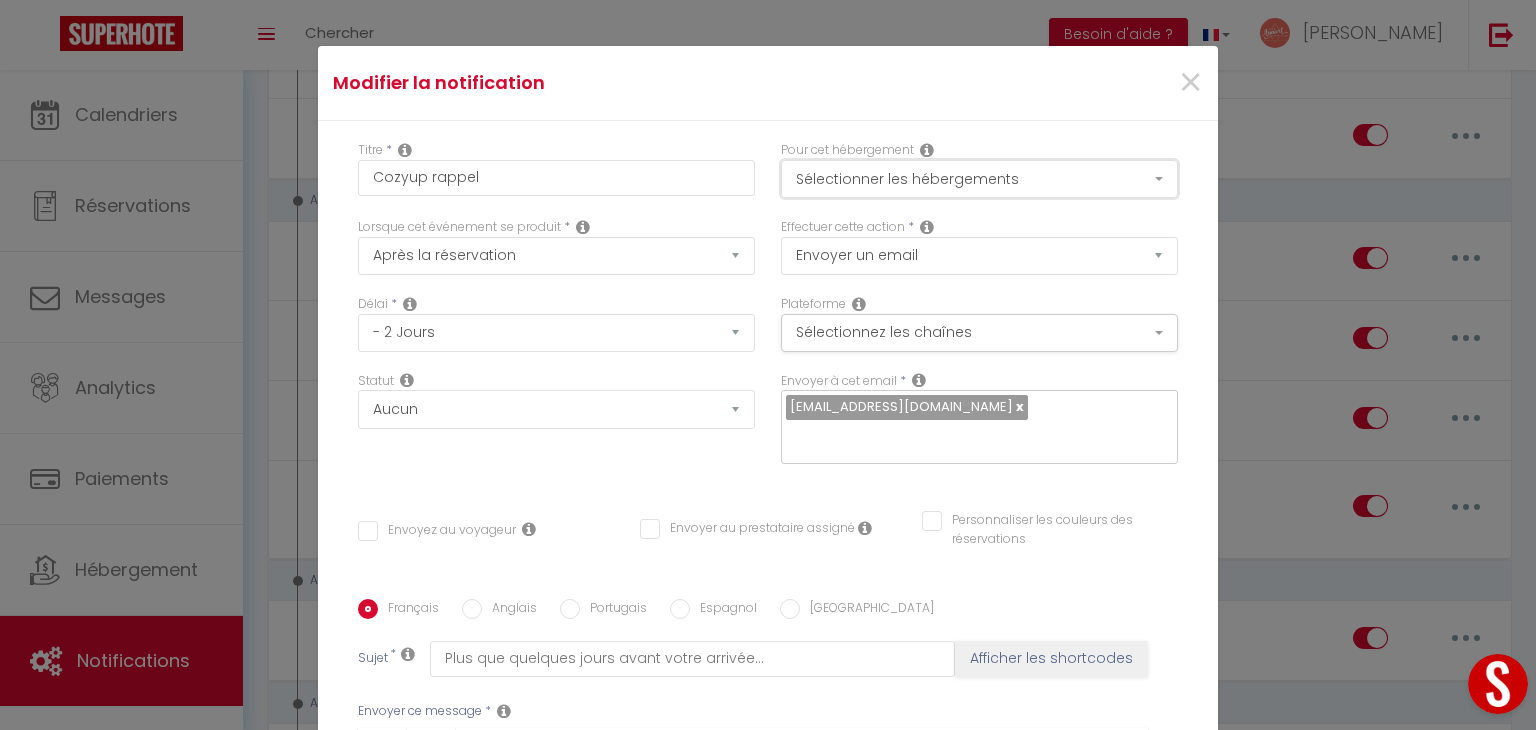 click on "Sélectionner les hébergements" at bounding box center (979, 179) 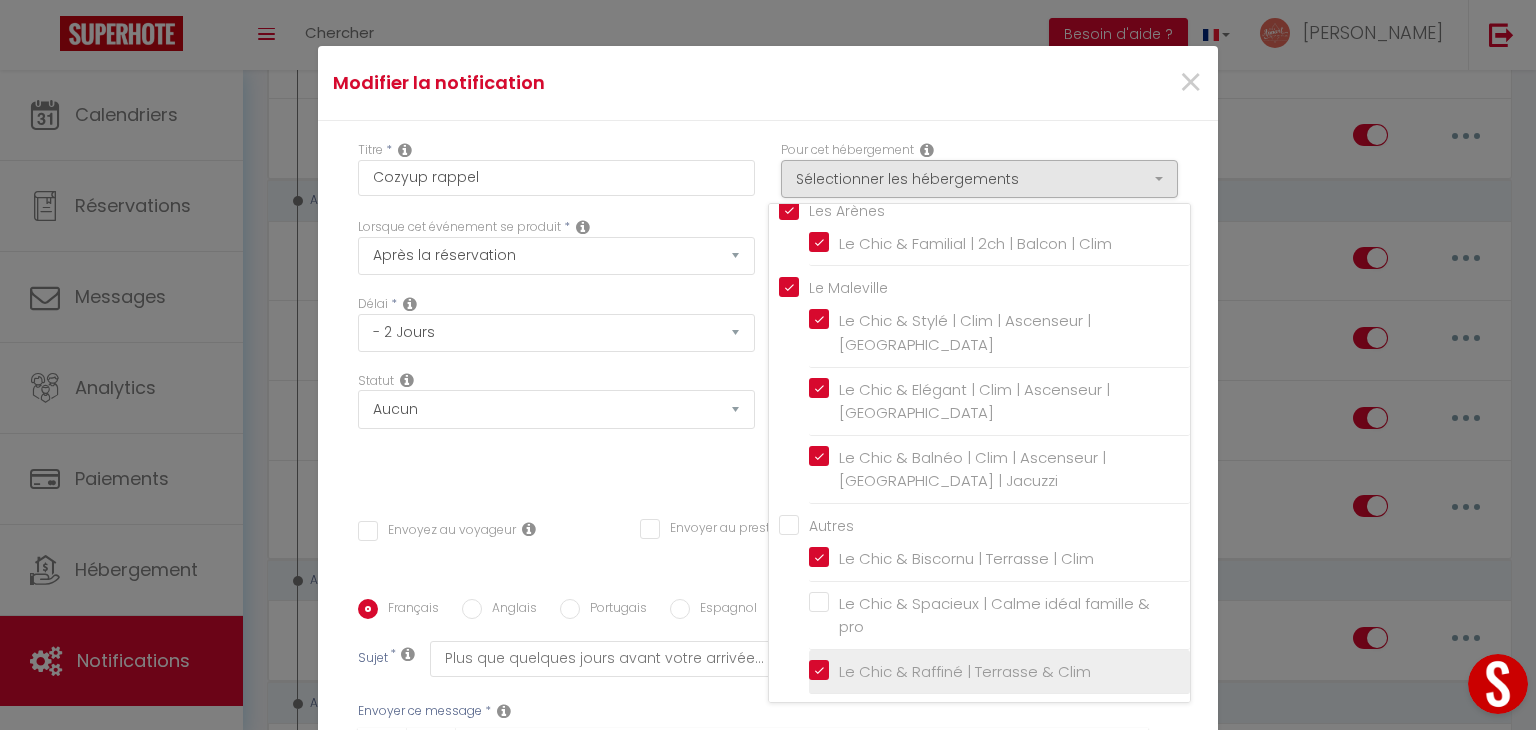 click on "Le Chic & Raffiné | Terrasse & Clim" at bounding box center (999, 671) 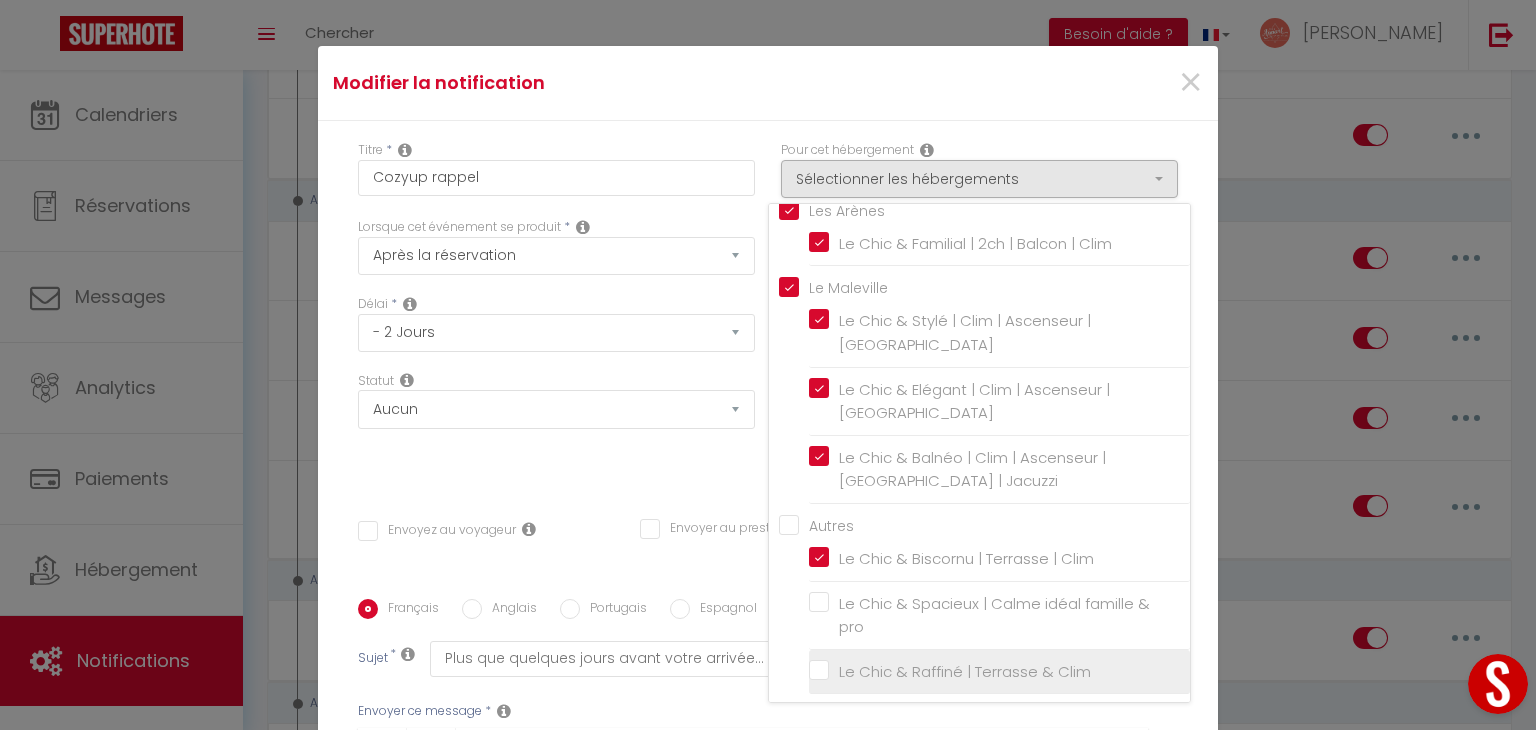 checkbox on "false" 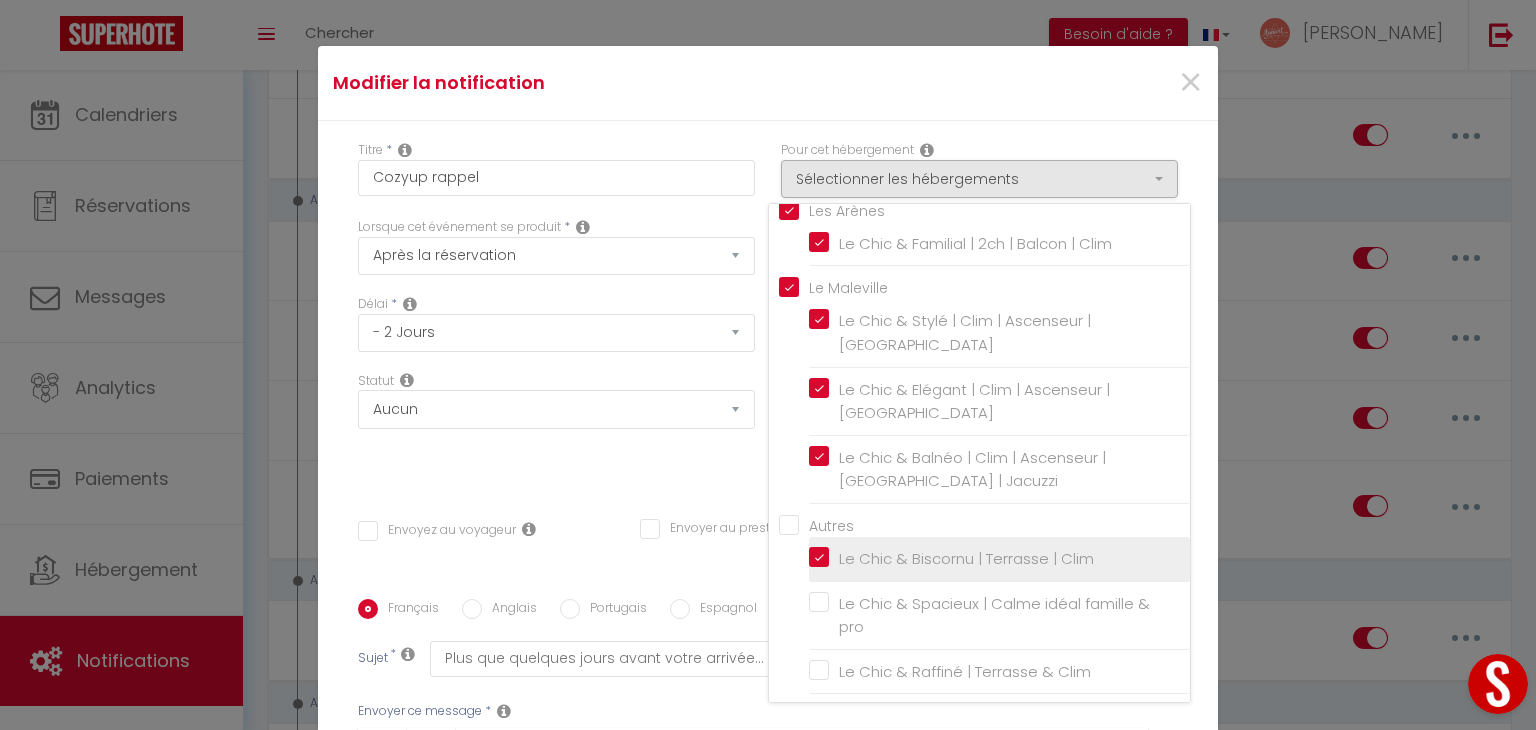 scroll, scrollTop: 0, scrollLeft: 0, axis: both 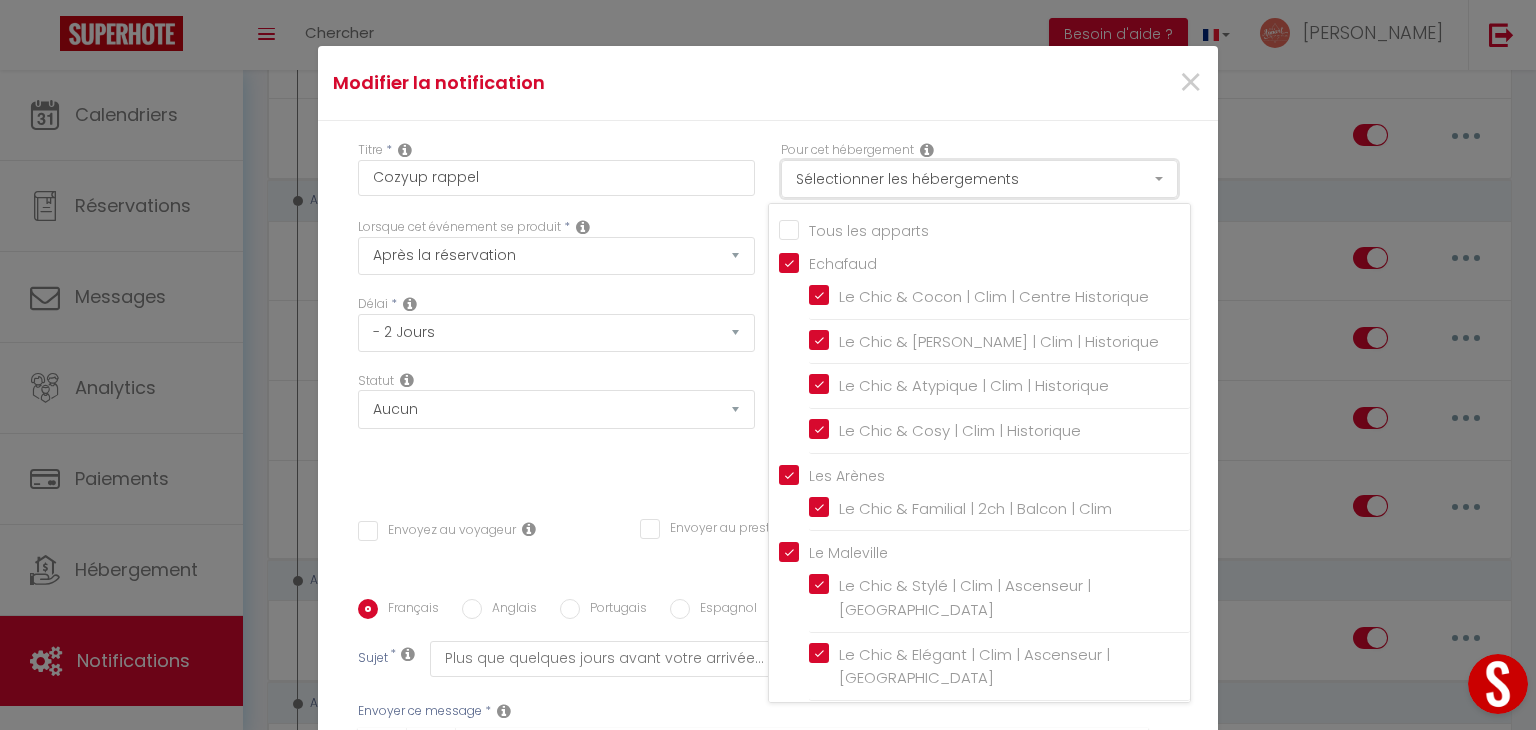 click on "Sélectionner les hébergements" at bounding box center [979, 179] 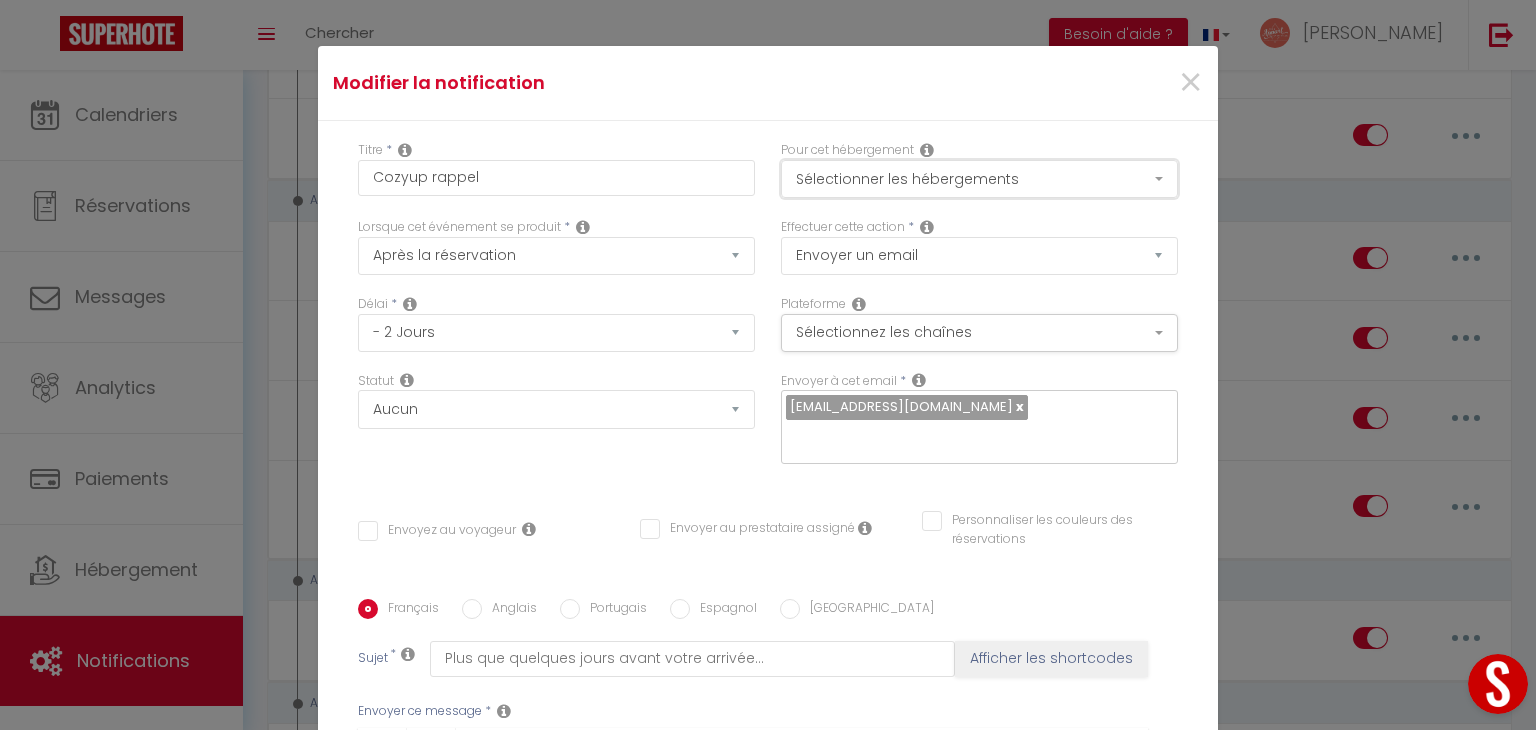 scroll, scrollTop: 362, scrollLeft: 0, axis: vertical 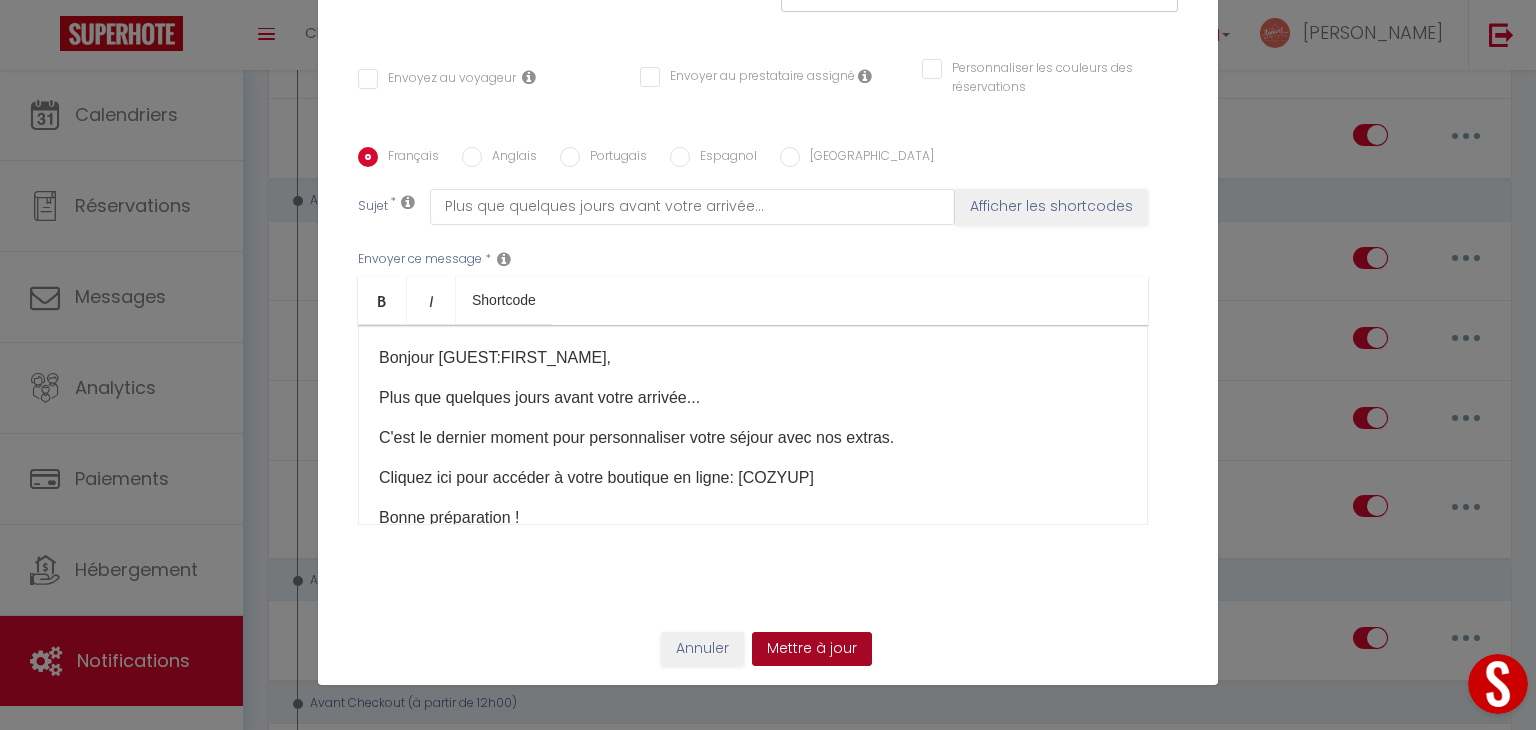 click on "Mettre à jour" at bounding box center (812, 649) 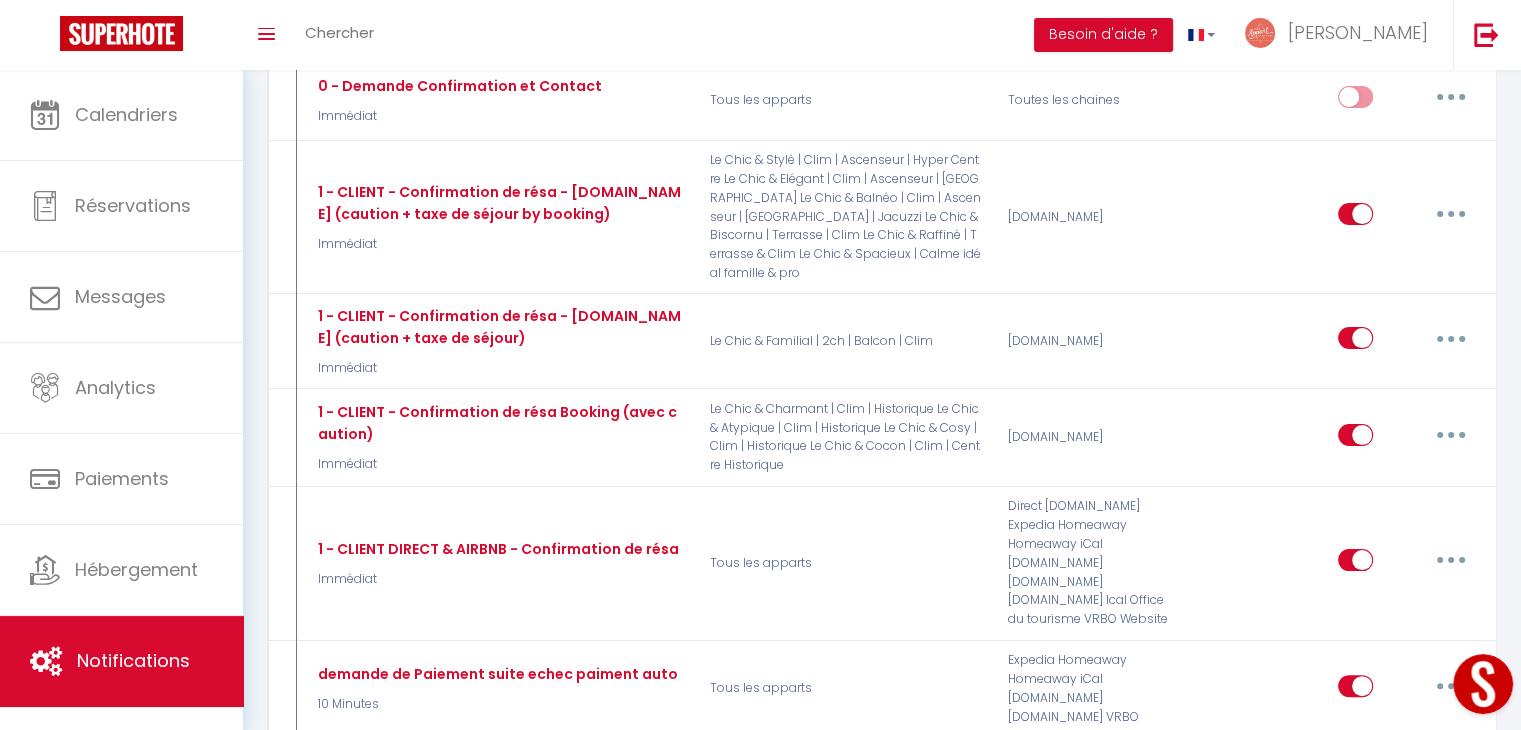 scroll, scrollTop: 0, scrollLeft: 0, axis: both 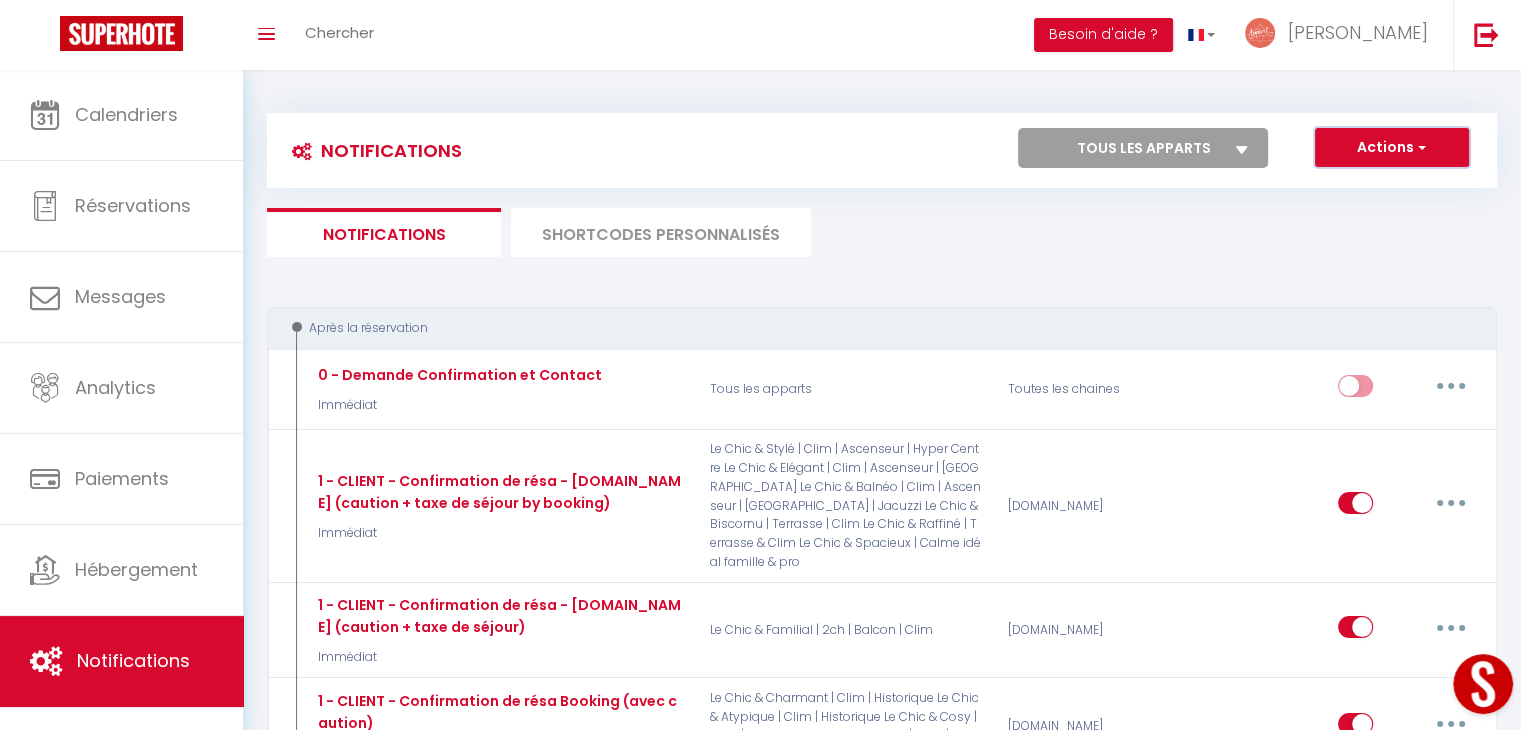 click on "Actions" at bounding box center [1392, 148] 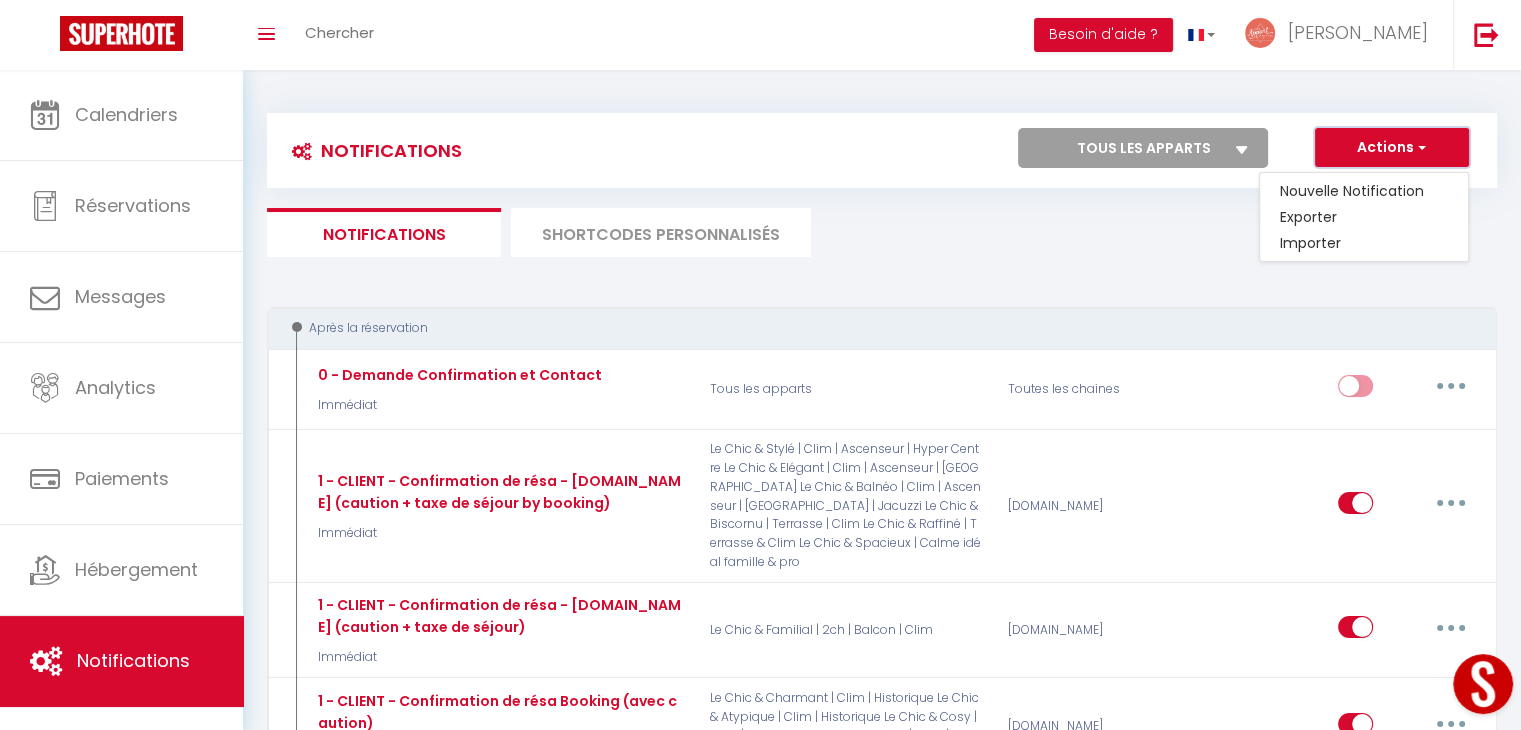 click on "Actions" at bounding box center [1392, 148] 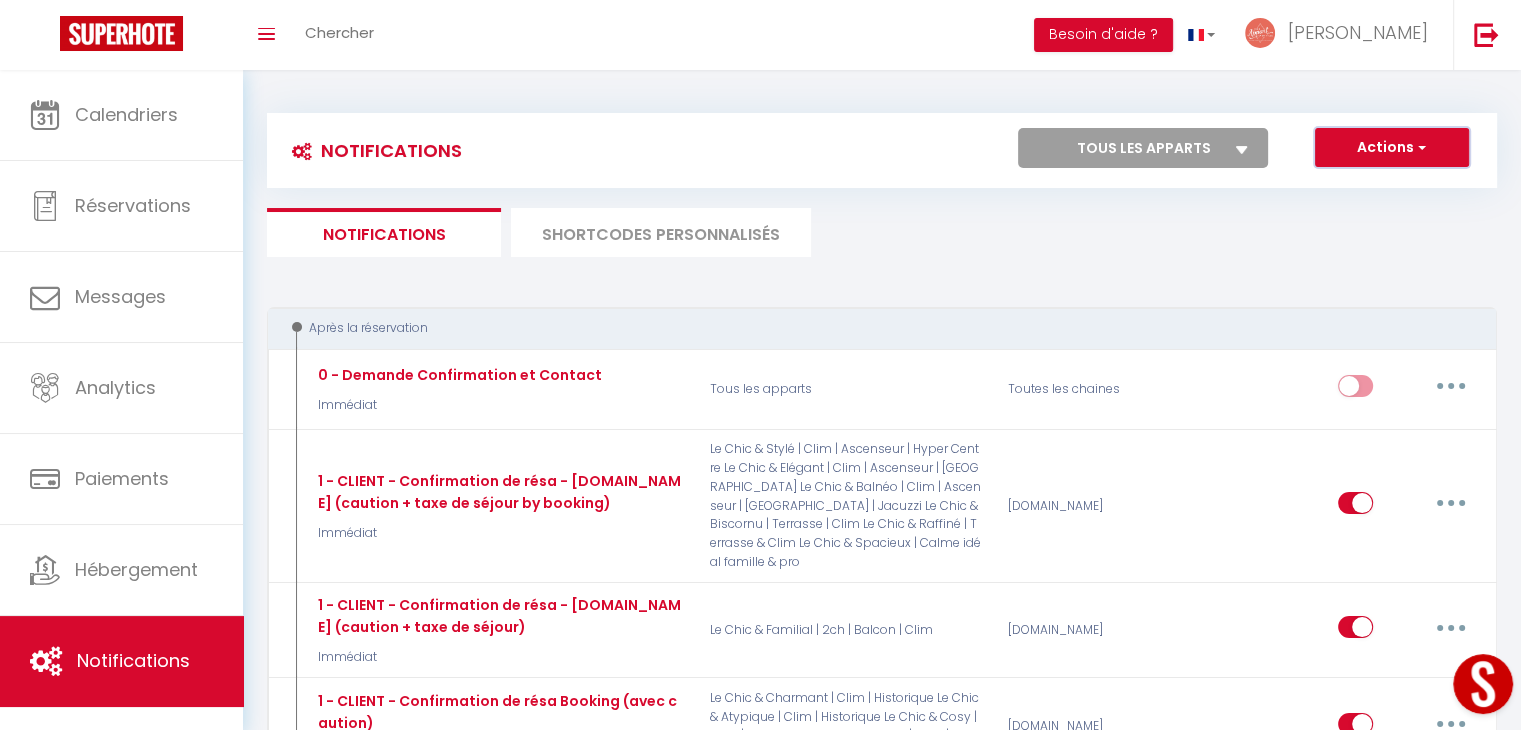 click on "Actions" at bounding box center (1392, 148) 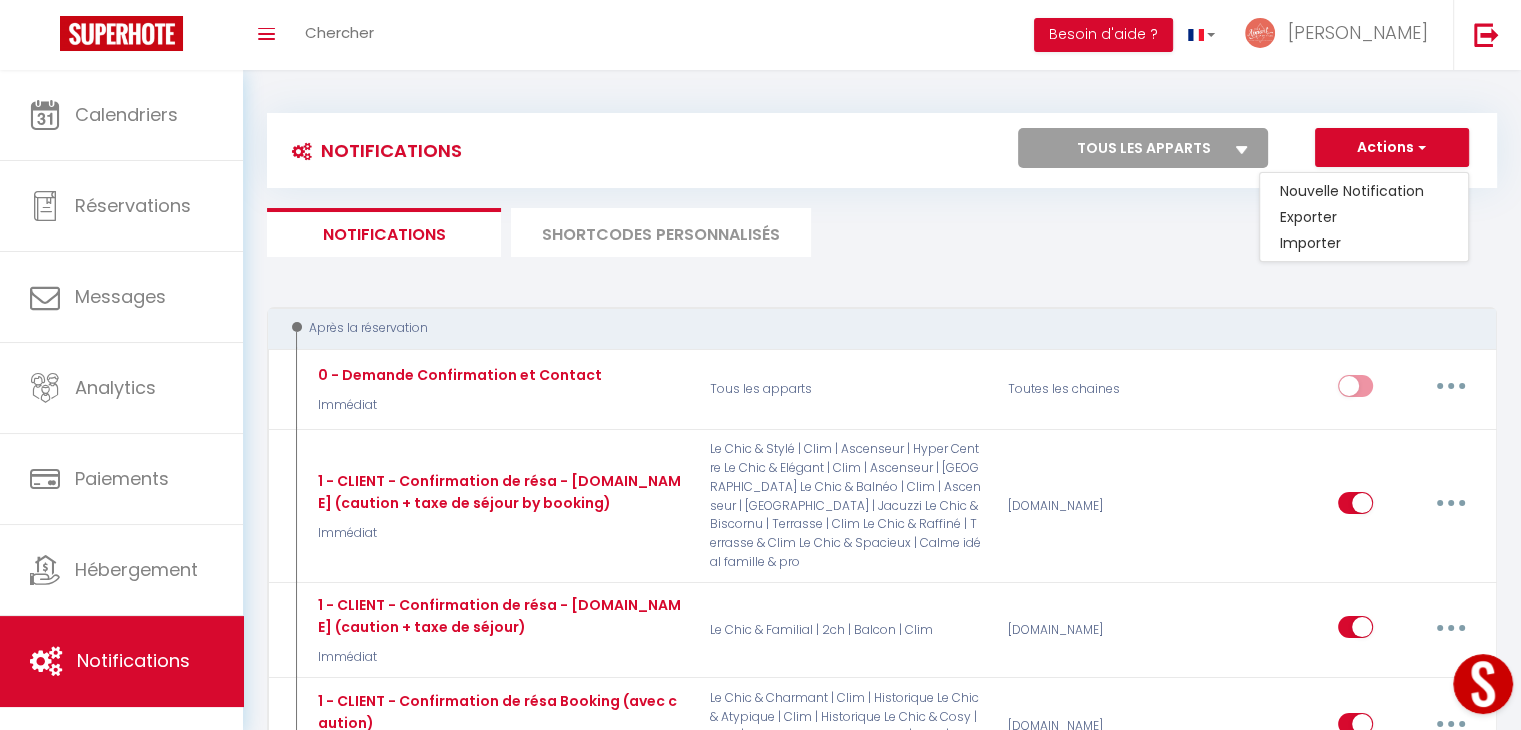 click on "Notifications
Actions
Nouvelle Notification    Exporter    Importer    Tous les apparts    Le Chic & Cocon | Clim | Centre Historique Le Chic & Charmant | Clim | Historique Le Chic & Atypique | Clim | Historique Le Chic & Cosy | Clim | Historique Le Chic & Familial | 2ch | Balcon | Clim Le Chic & Stylé | Clim | Ascenseur | Hyper Centre Le Chic & Elégant | Clim | Ascenseur | Hyper Centre Le Chic & Balnéo | Clim | Ascenseur | [GEOGRAPHIC_DATA] | Jacuzzi Le Chic & Biscornu | Terrasse | Clim Le Chic & Spacieux | Calme idéal famille & pro Le Chic & Raffiné | Terrasse & Clim
Actions
Nouveau shortcode personnalisé    Notifications   SHORTCODES PERSONNALISÉS
Après la réservation
0 - Demande Confirmation et Contact    Immédiat     Tous les apparts   Toutes les chaines     Editer   Dupliquer   Tester   Supprimer" at bounding box center (882, 3210) 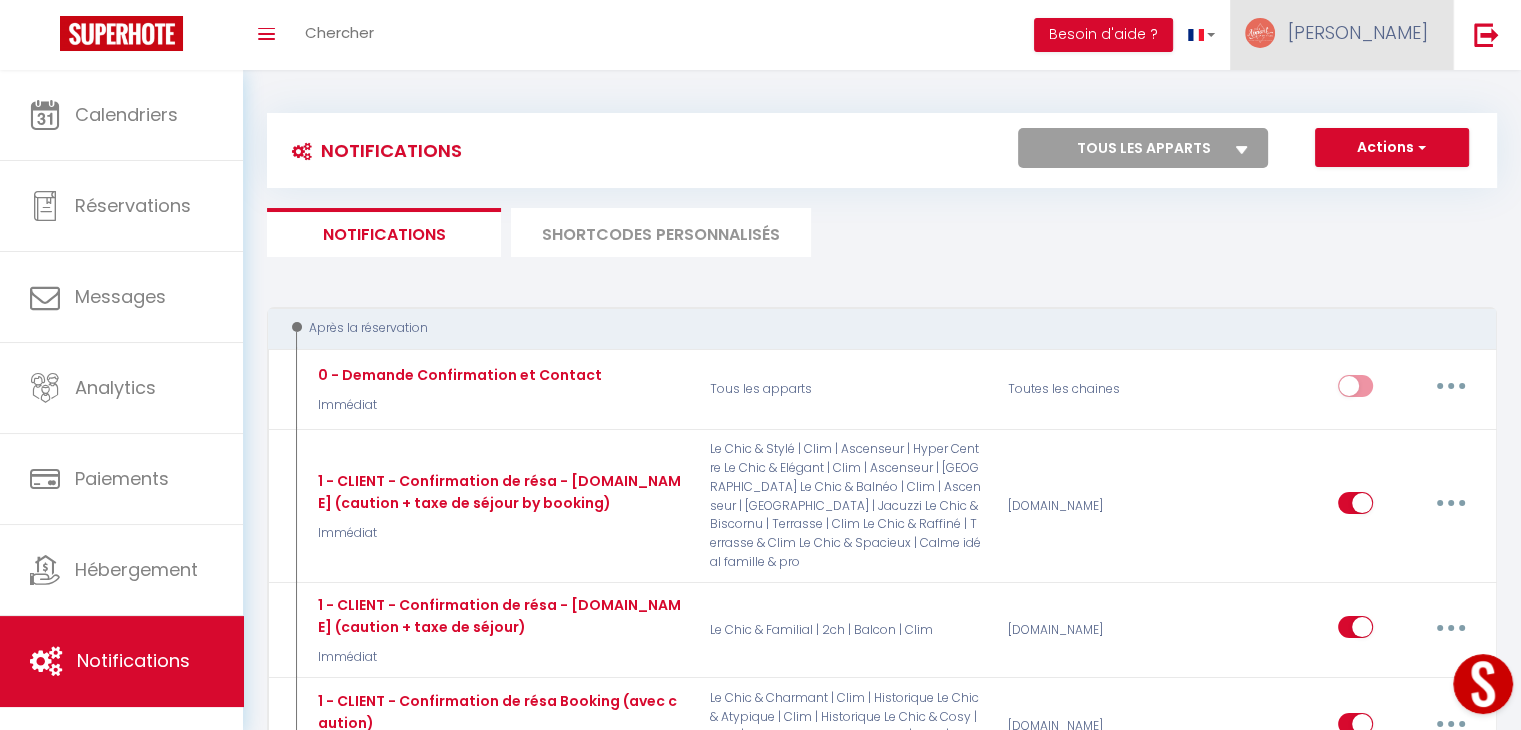 click on "[PERSON_NAME]" at bounding box center (1341, 35) 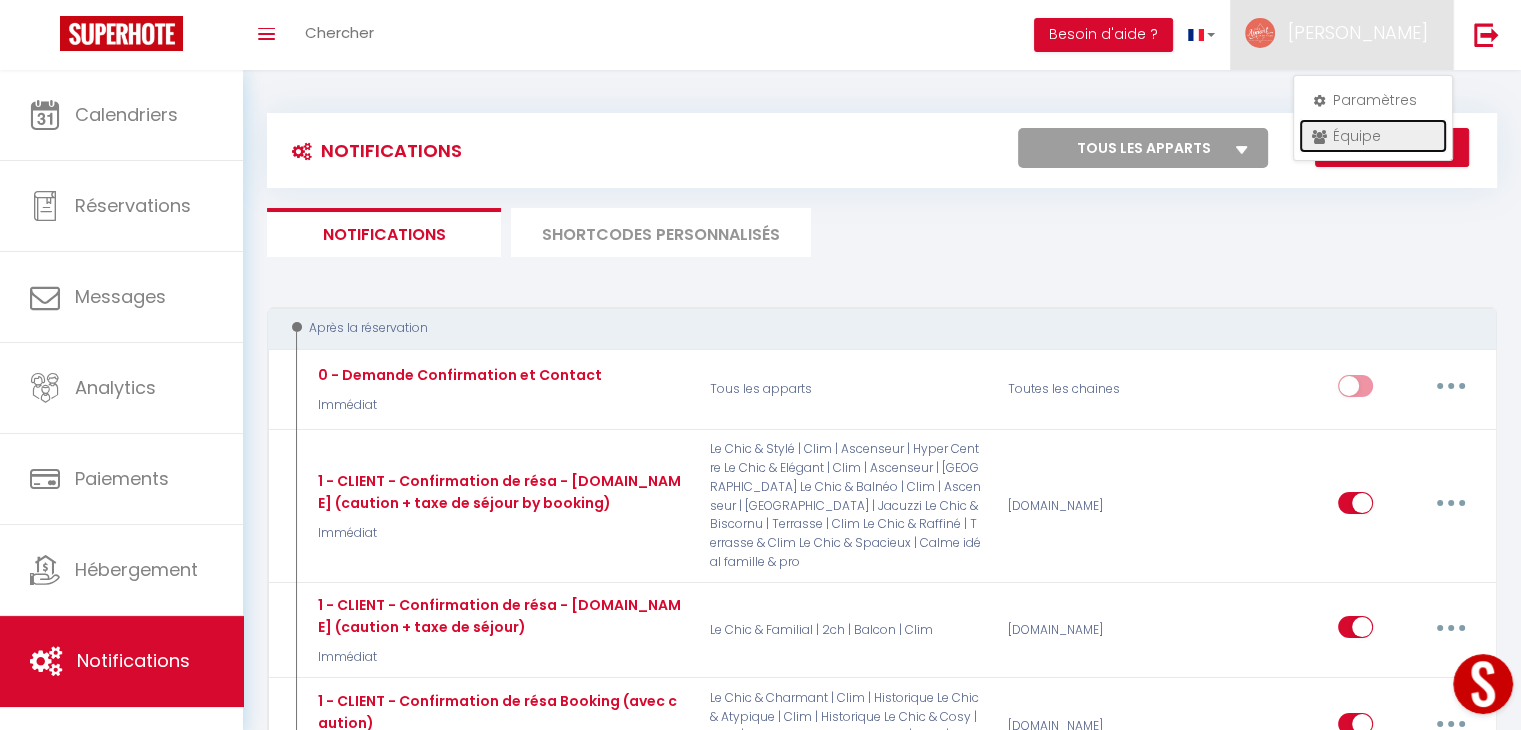 click on "Équipe" at bounding box center [1373, 136] 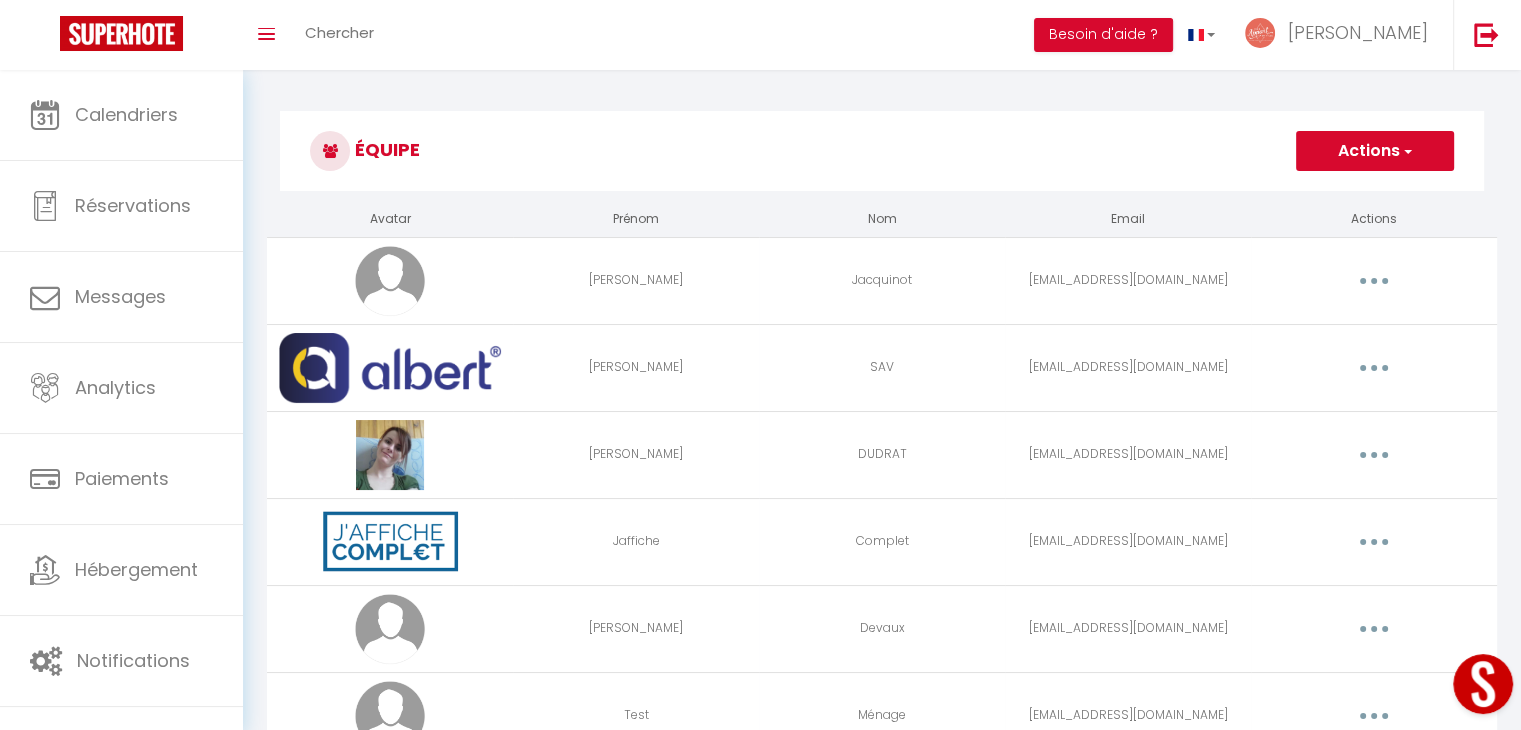 click at bounding box center [1374, 368] 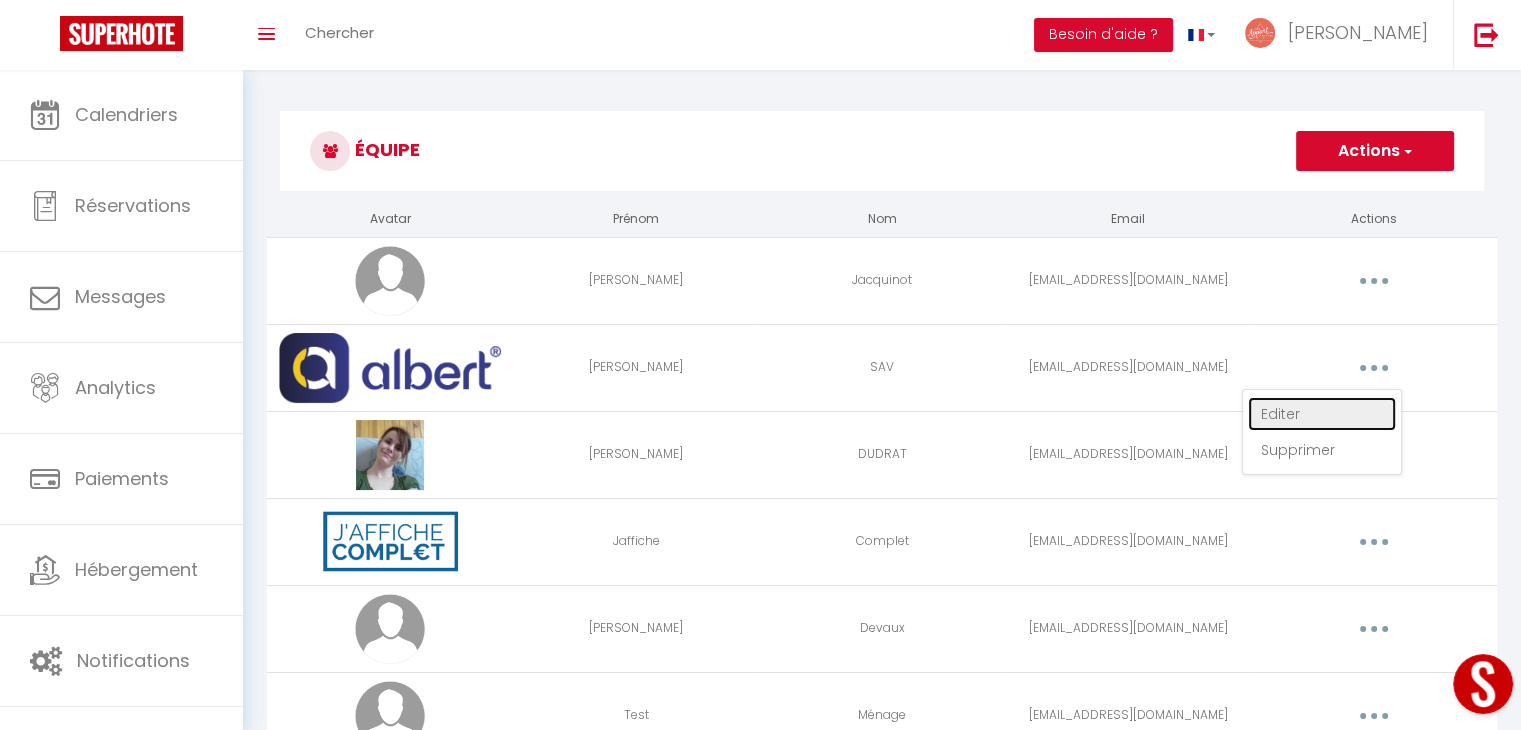 click on "Editer" at bounding box center (1322, 414) 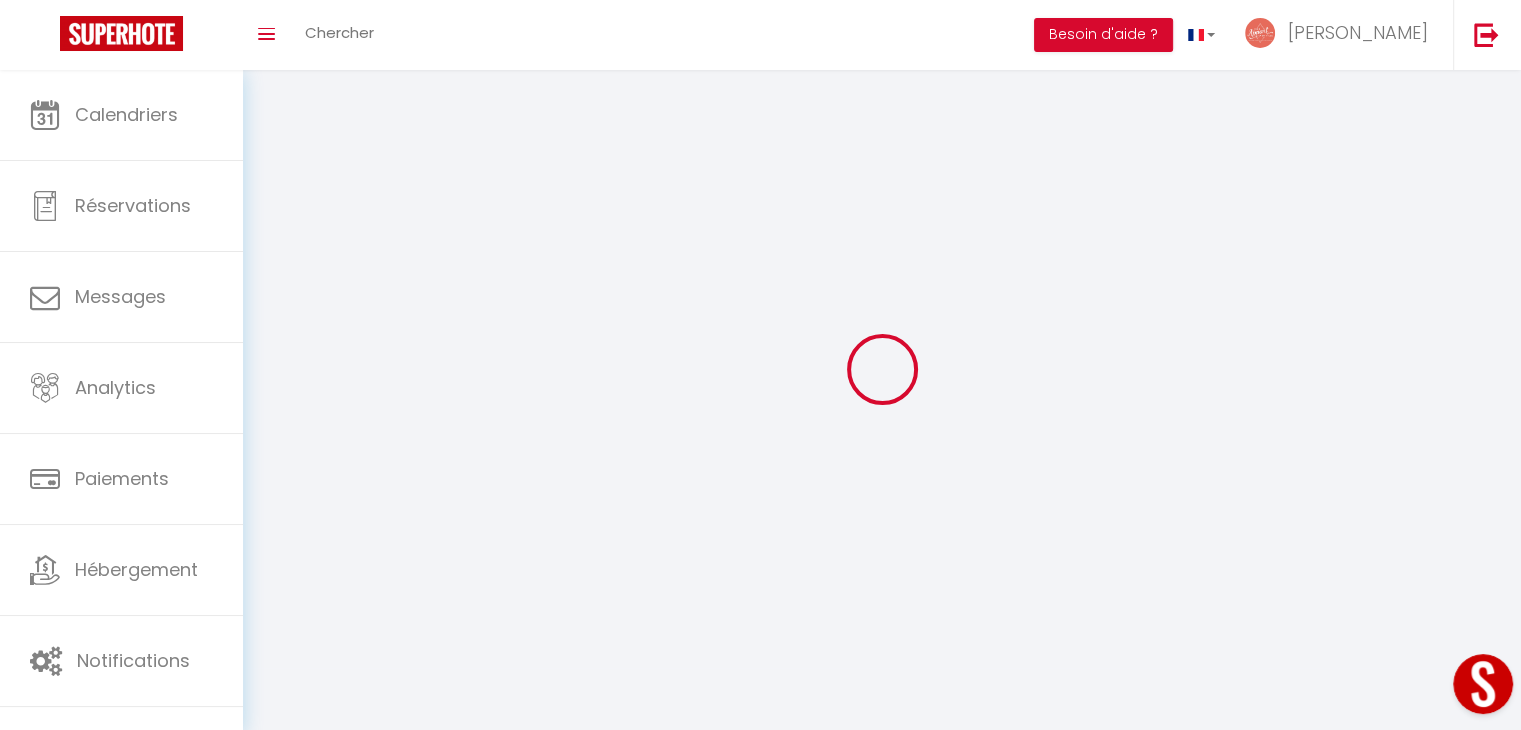 type on "[PERSON_NAME]" 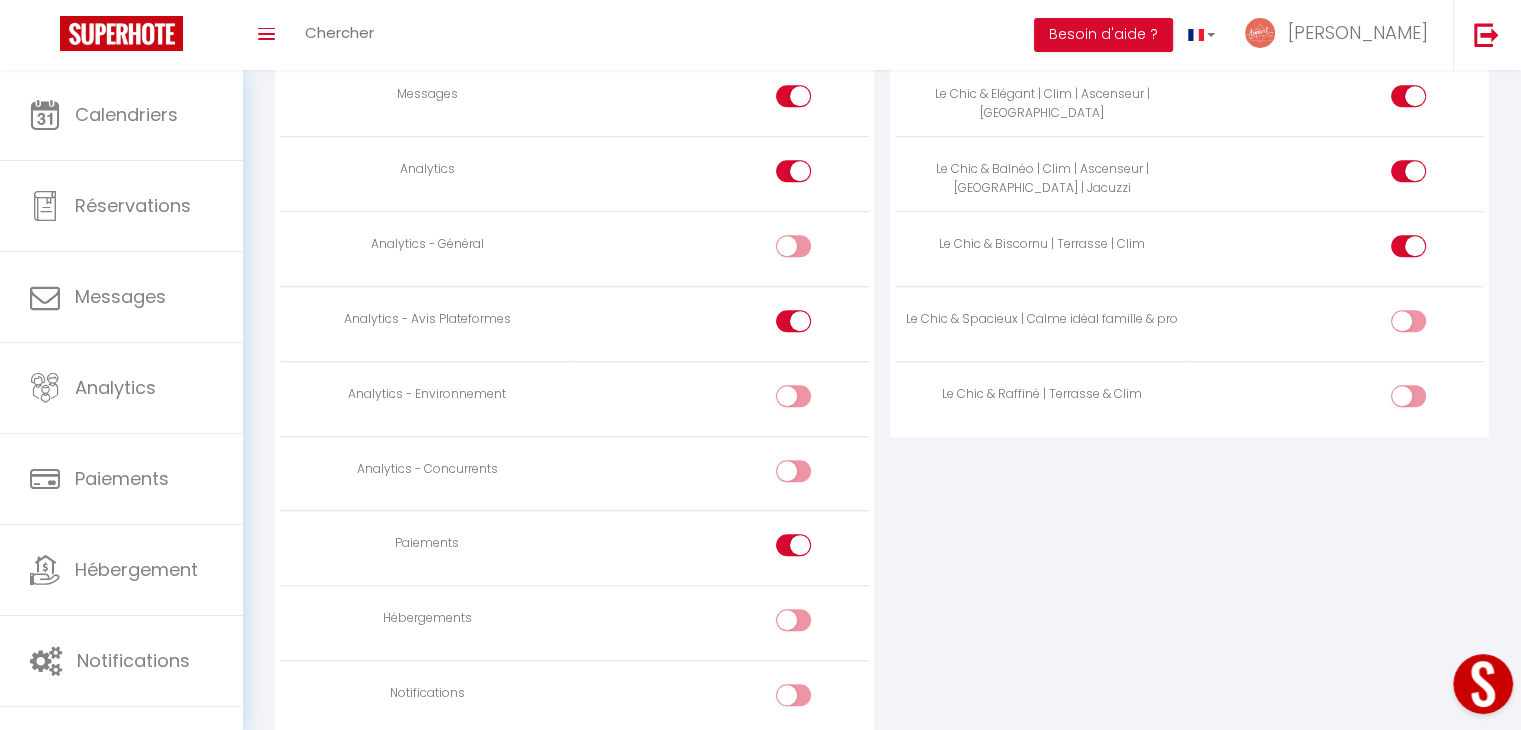 scroll, scrollTop: 1640, scrollLeft: 0, axis: vertical 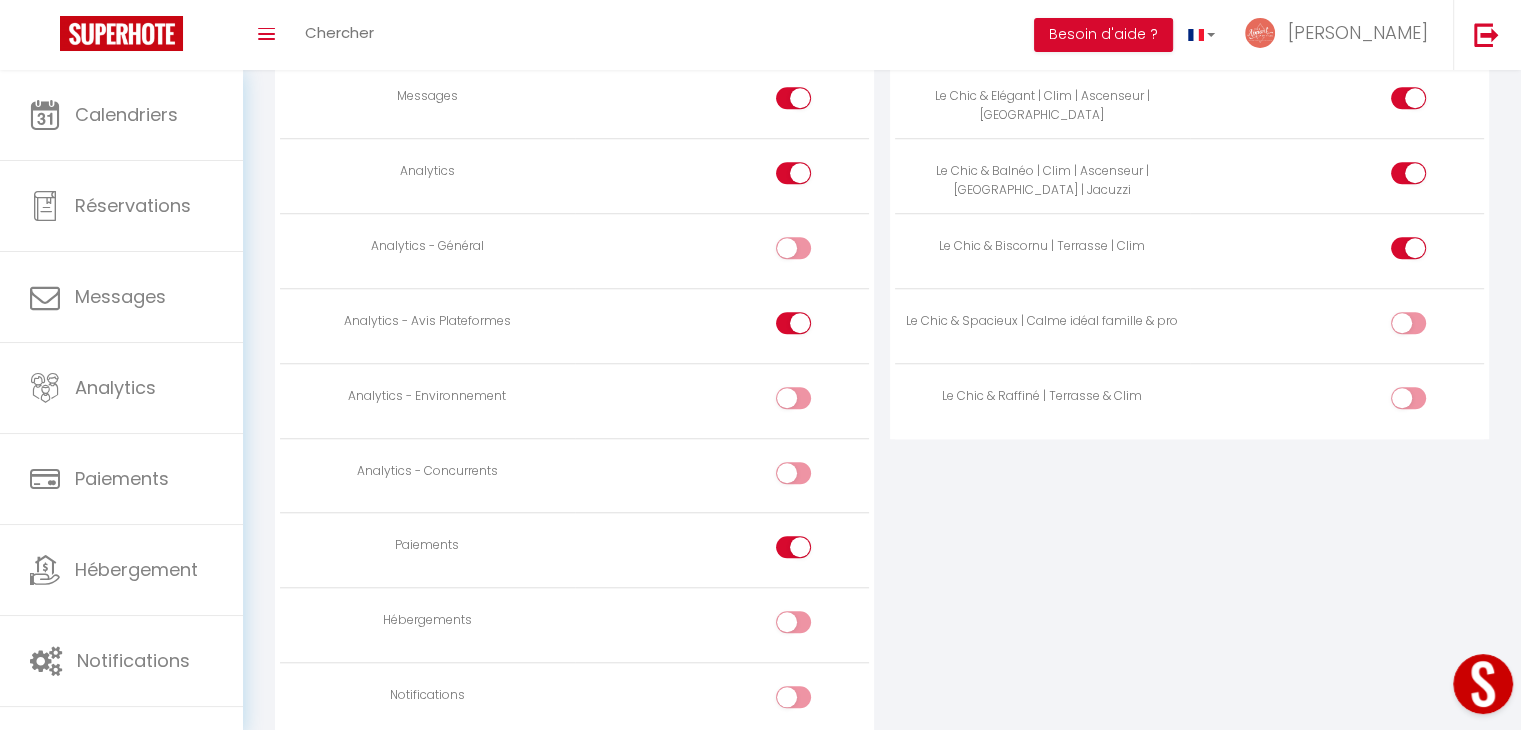 click at bounding box center [1408, 323] 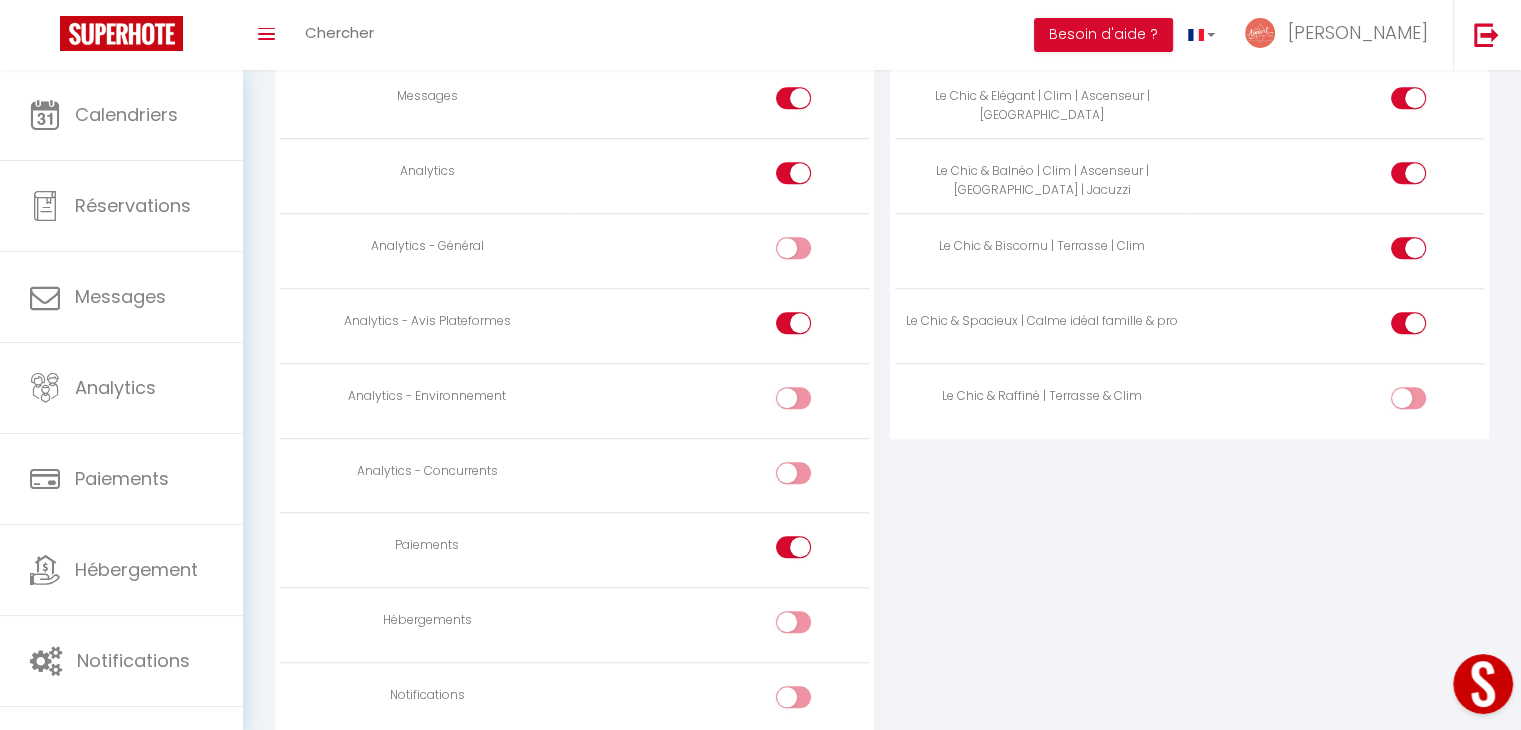 click at bounding box center (1337, 400) 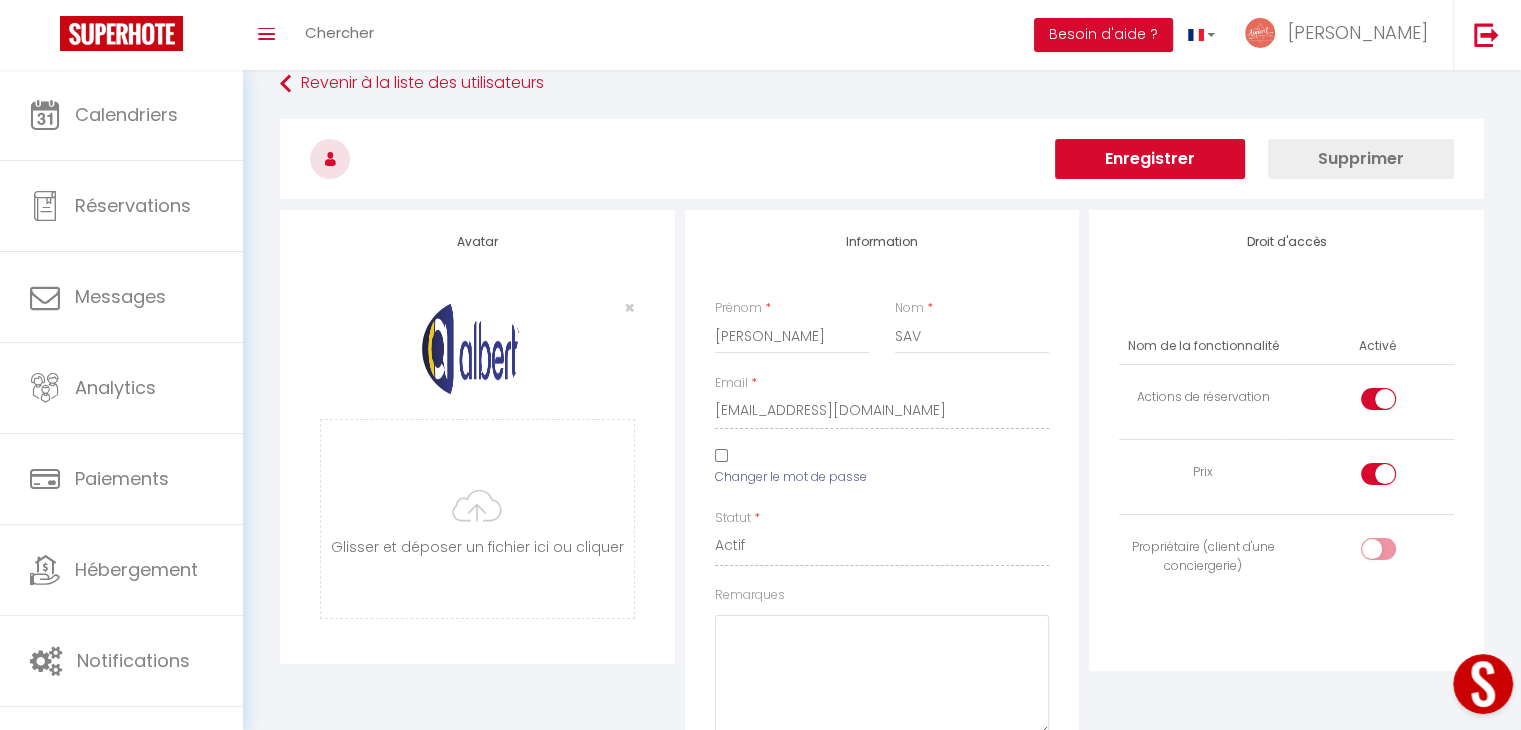 scroll, scrollTop: 0, scrollLeft: 0, axis: both 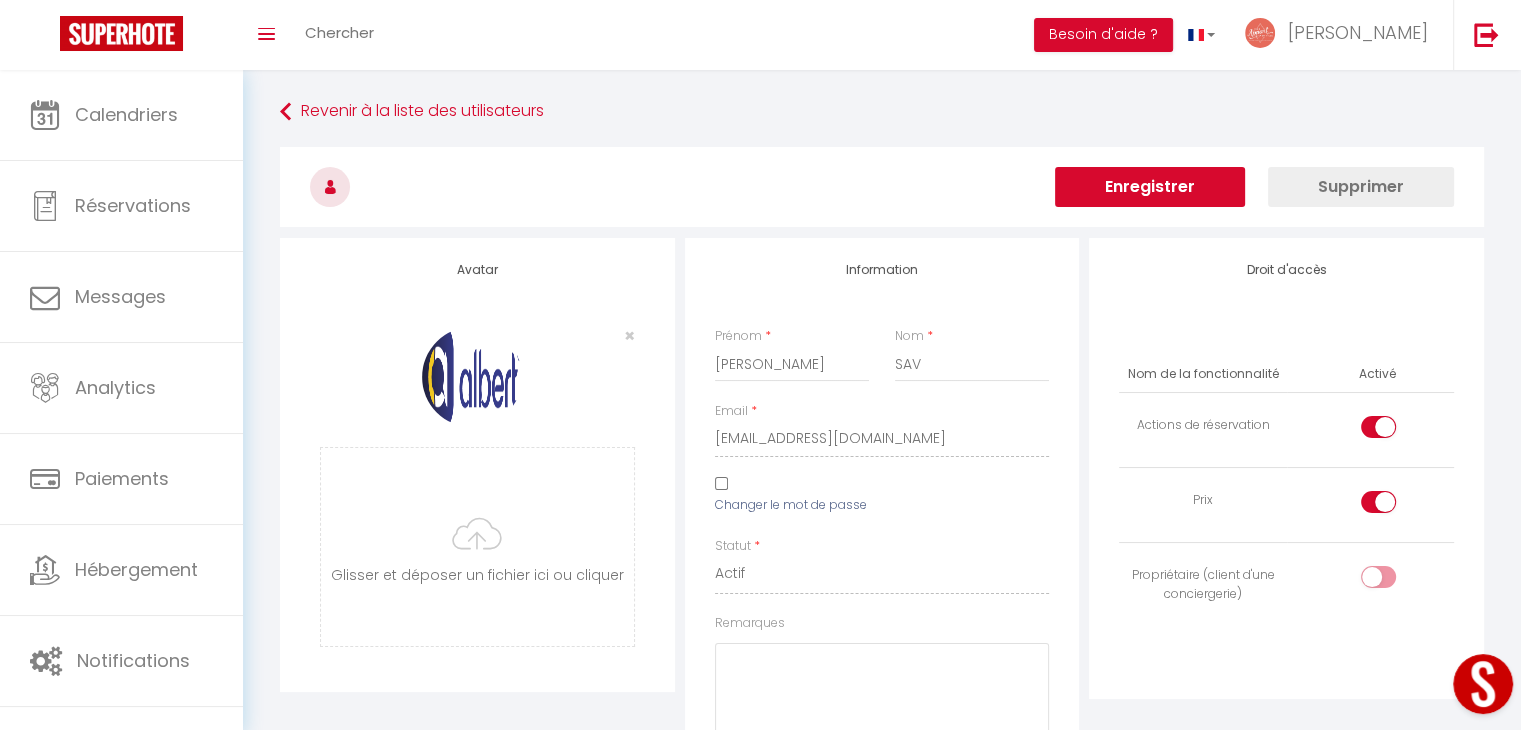 click on "Enregistrer" at bounding box center [1150, 187] 